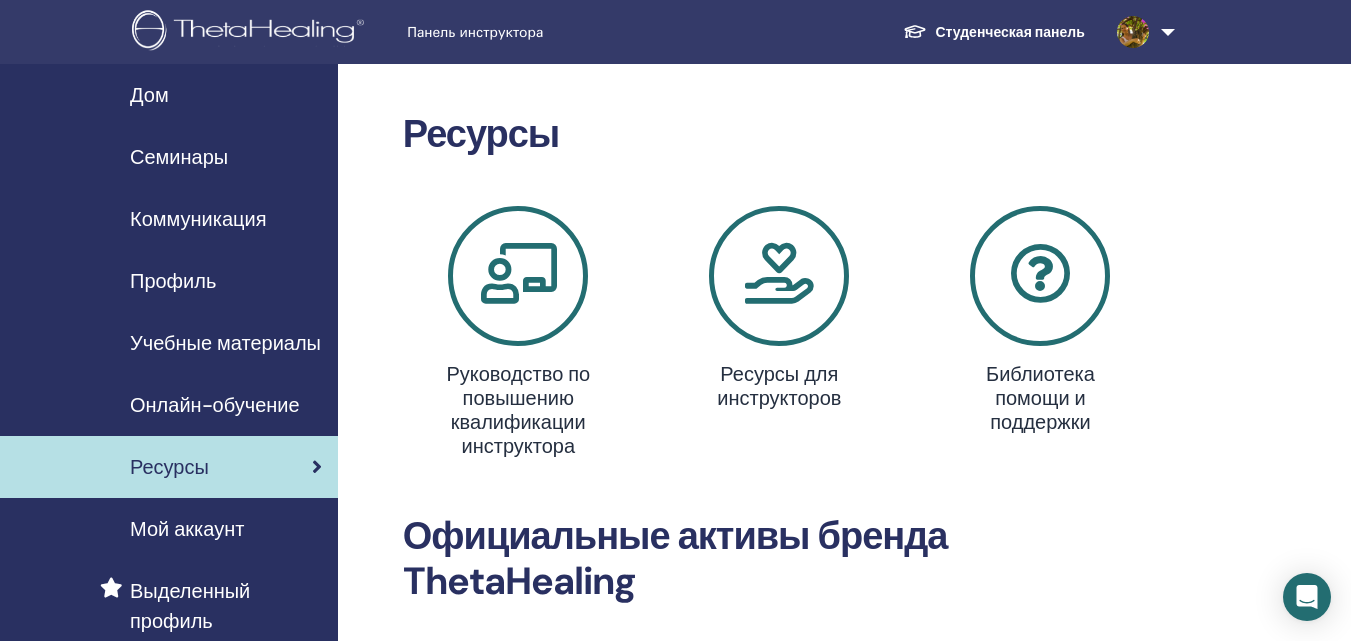 scroll, scrollTop: 0, scrollLeft: 0, axis: both 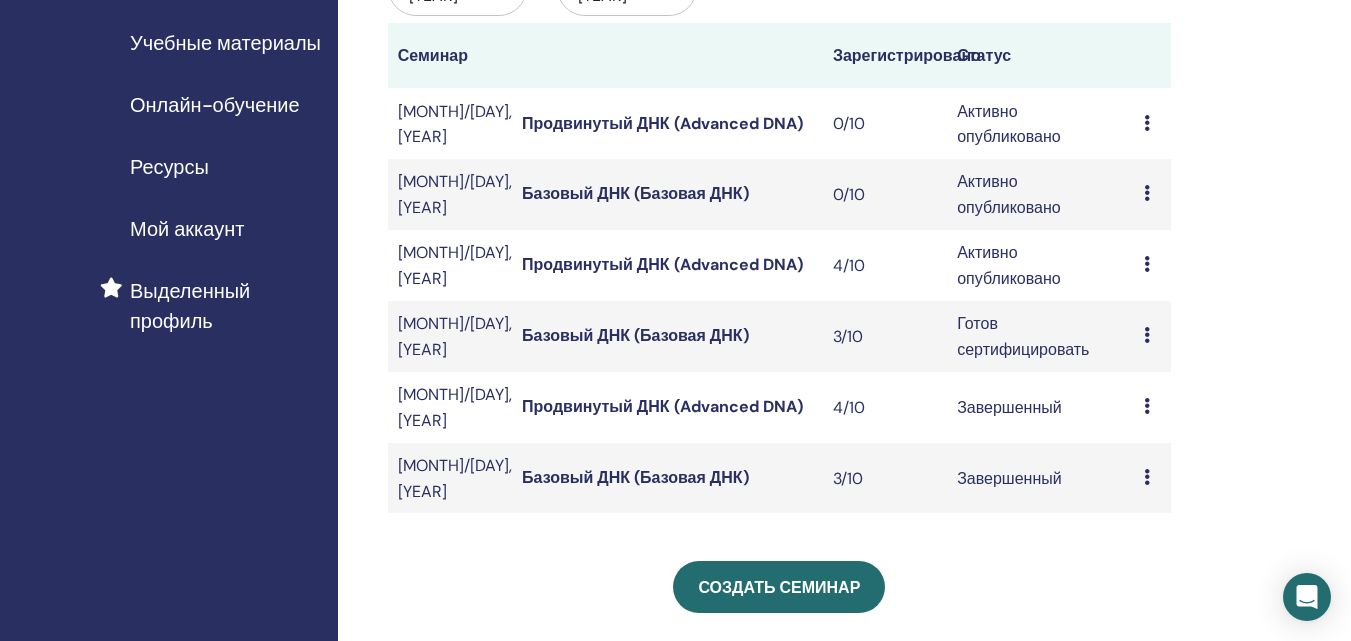 click on "Предварительный просмотр Редактировать Участники Отмена" at bounding box center [1152, 194] 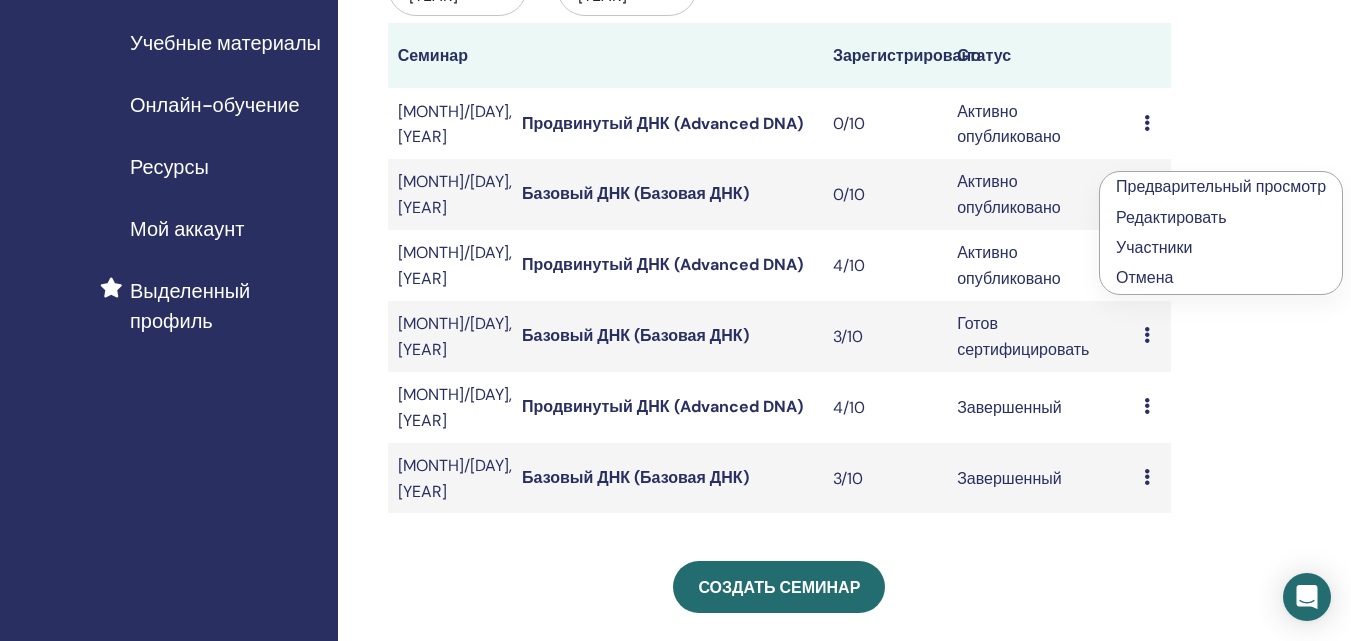 click on "Отмена" at bounding box center (1144, 277) 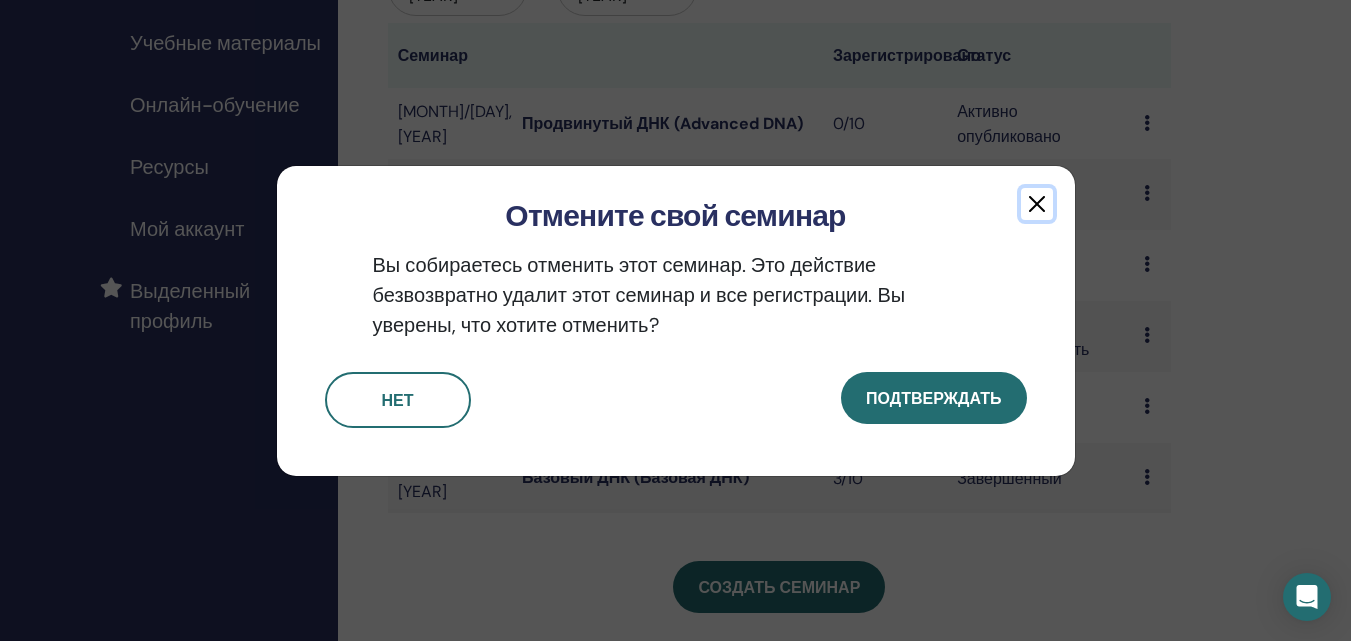 click at bounding box center [1037, 204] 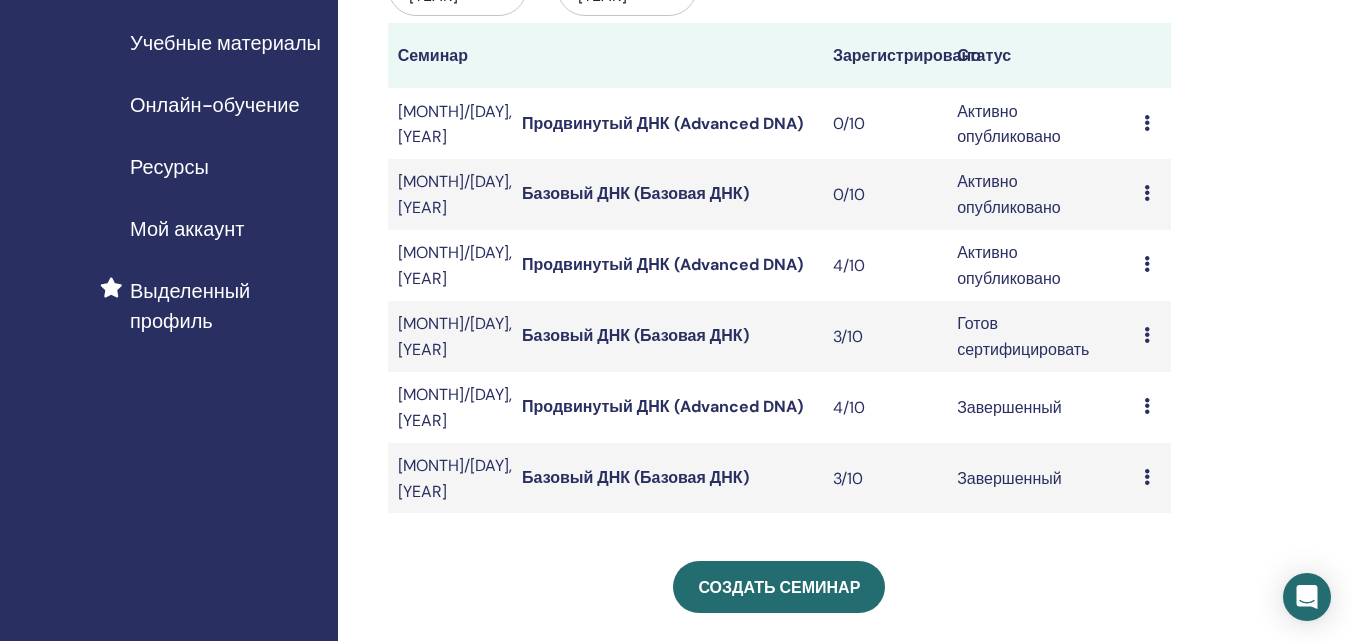 click at bounding box center (1147, 264) 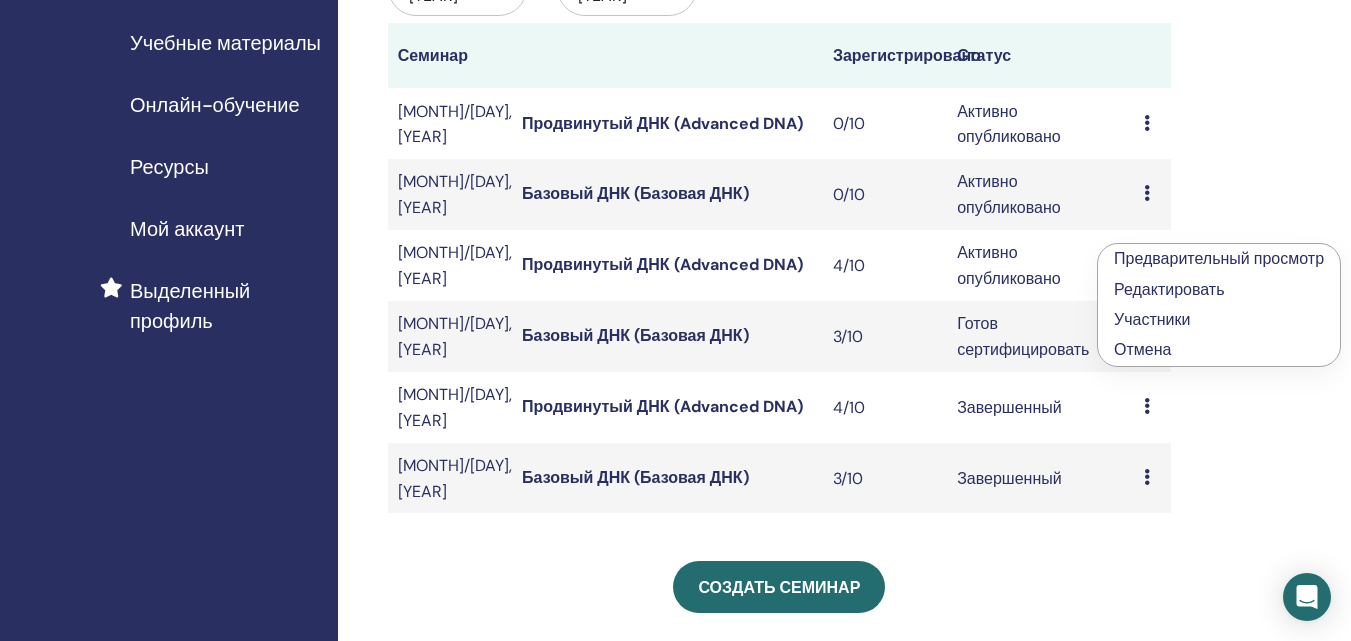 drag, startPoint x: 1143, startPoint y: 317, endPoint x: 1169, endPoint y: 315, distance: 26.076809 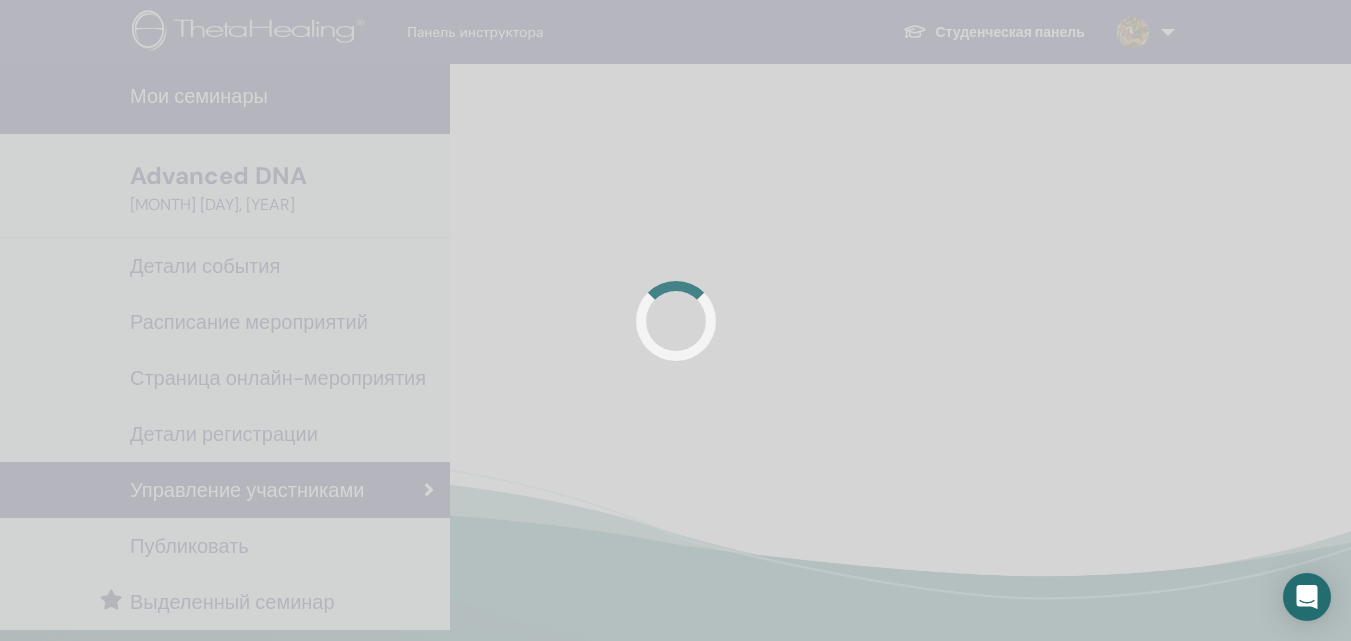 scroll, scrollTop: 0, scrollLeft: 0, axis: both 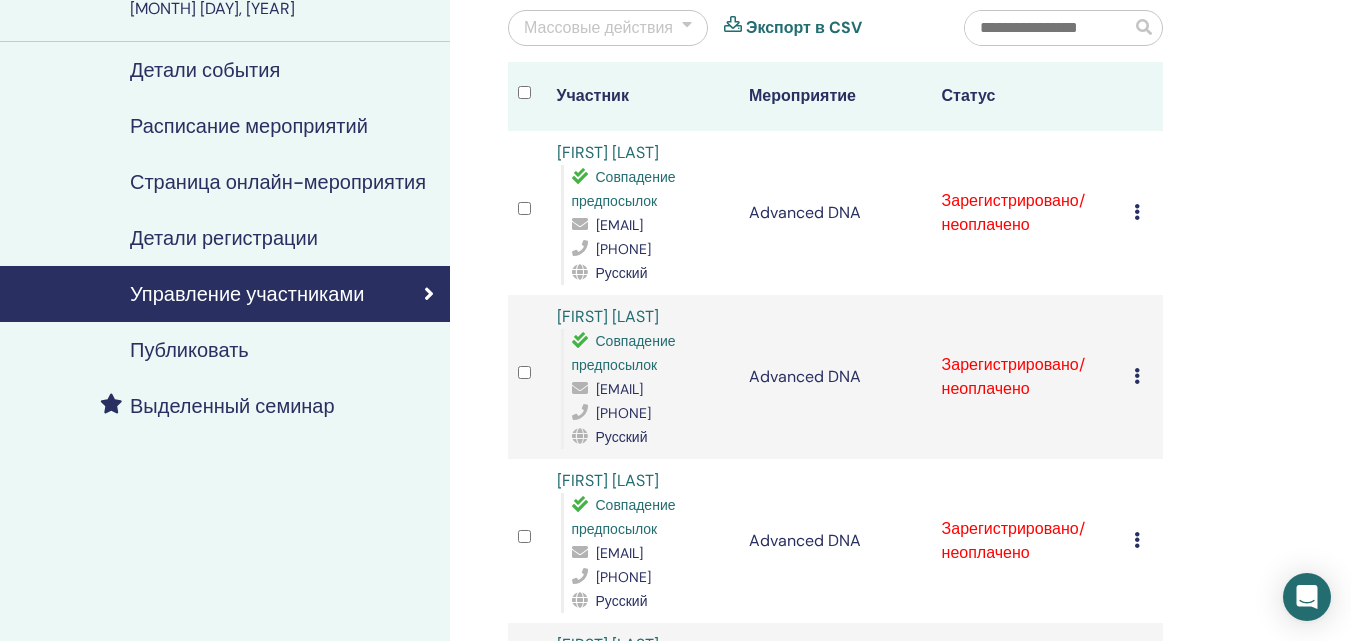 click at bounding box center (1137, 212) 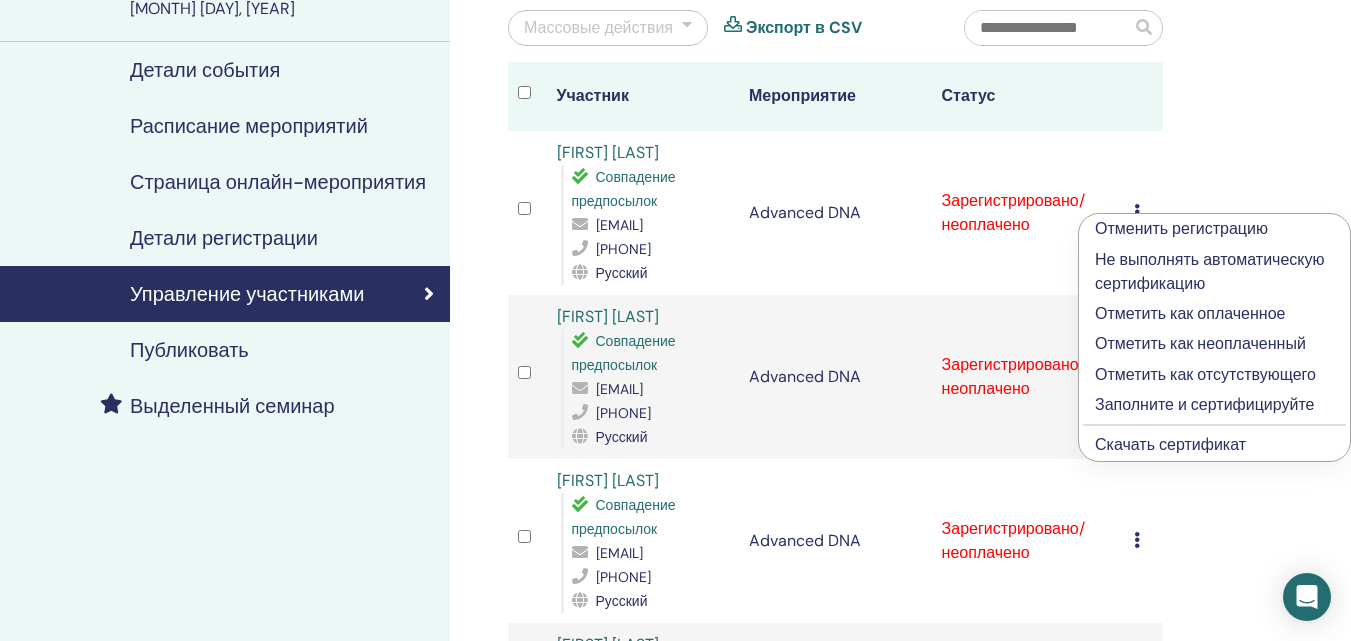 click on "Отметить как оплаченное" at bounding box center [1214, 314] 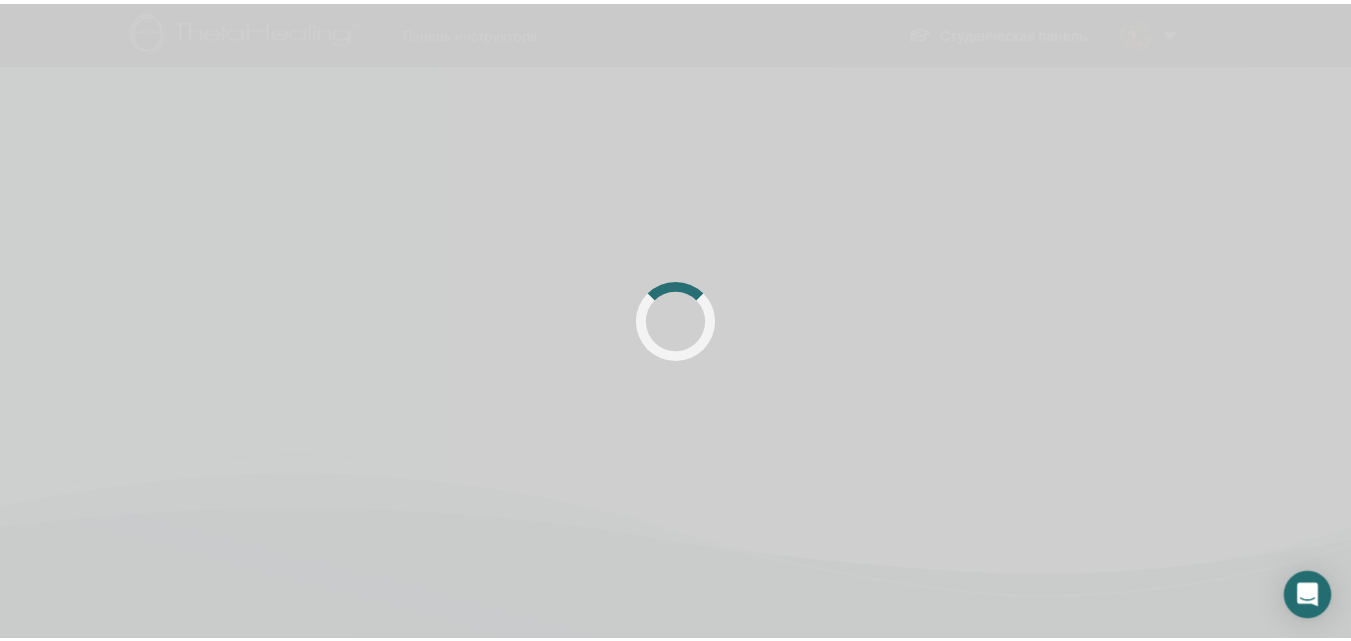 scroll, scrollTop: 0, scrollLeft: 0, axis: both 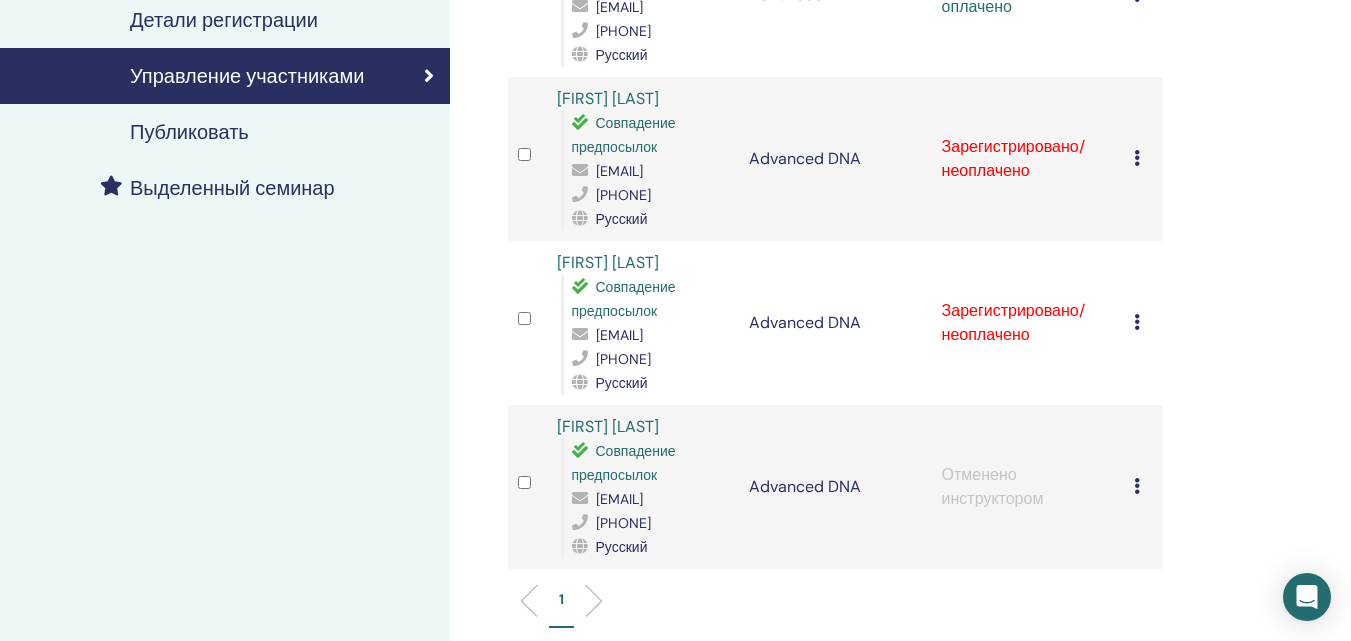 click at bounding box center (1137, 158) 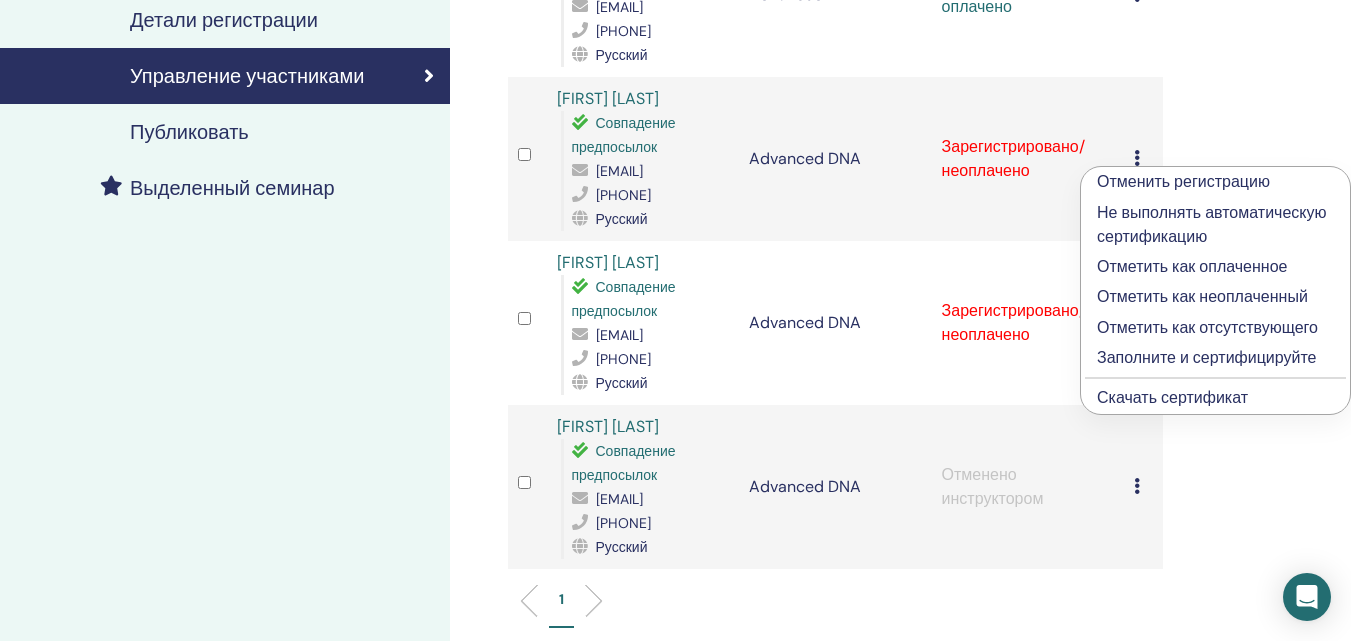 click on "Отметить как оплаченное" at bounding box center (1215, 267) 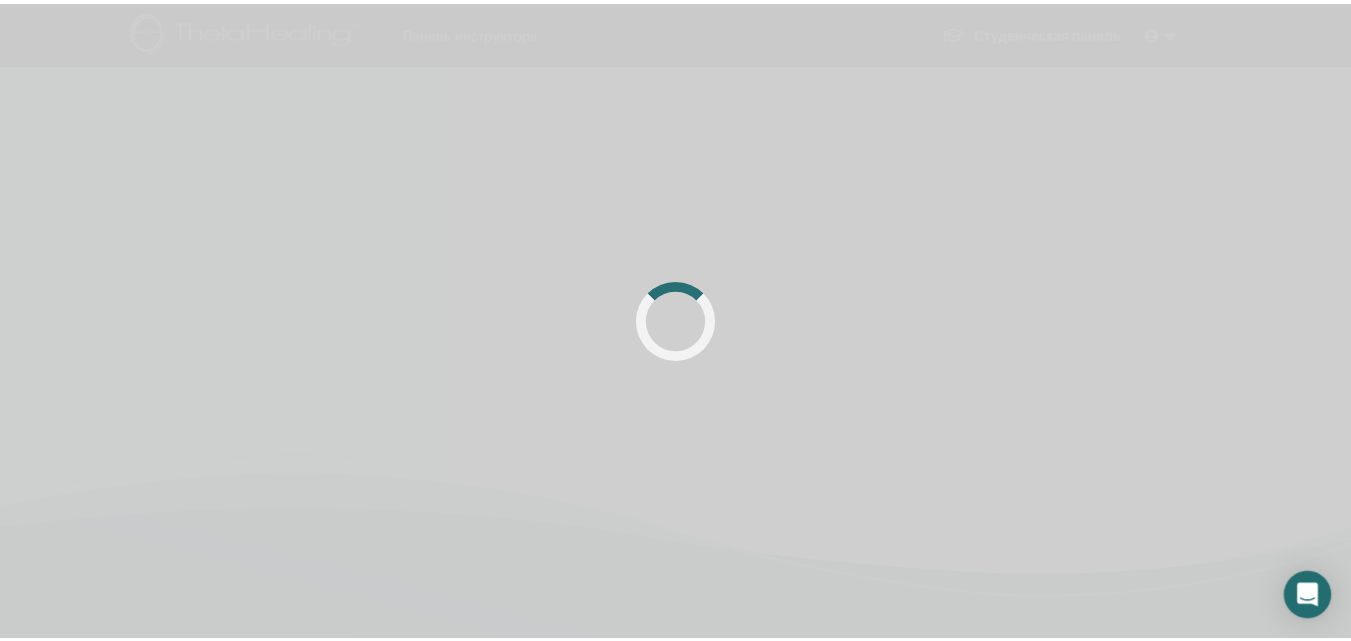 scroll, scrollTop: 0, scrollLeft: 0, axis: both 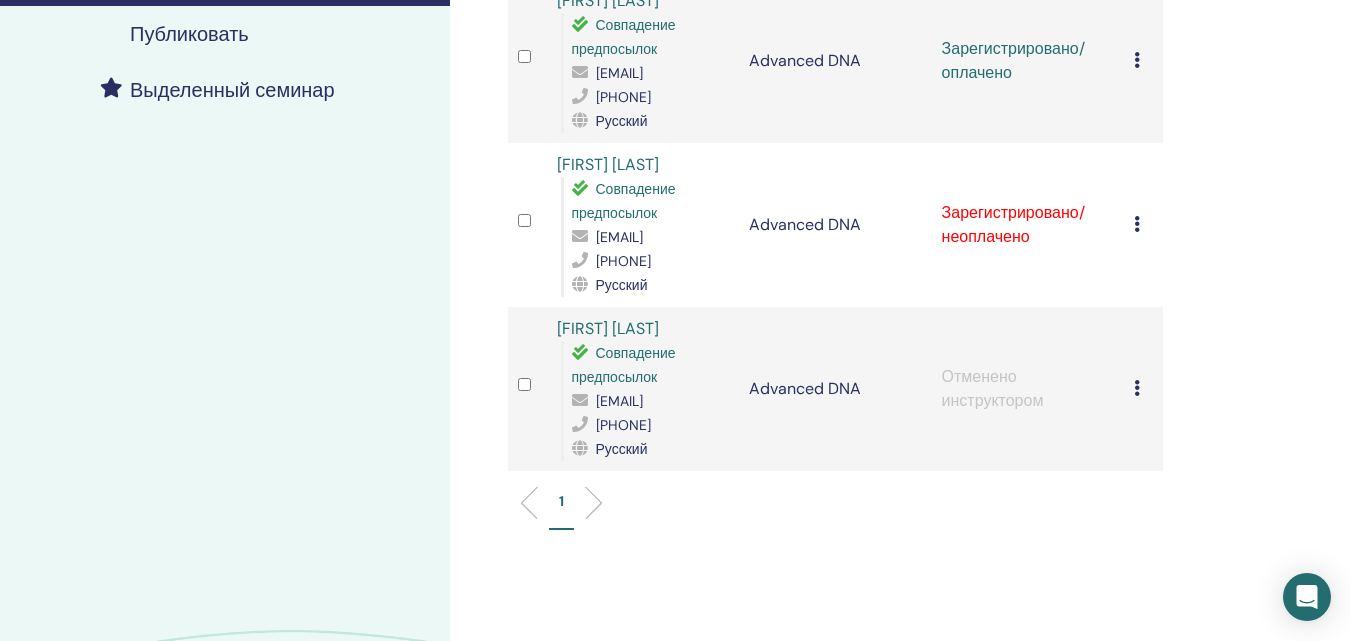 click at bounding box center [1137, 224] 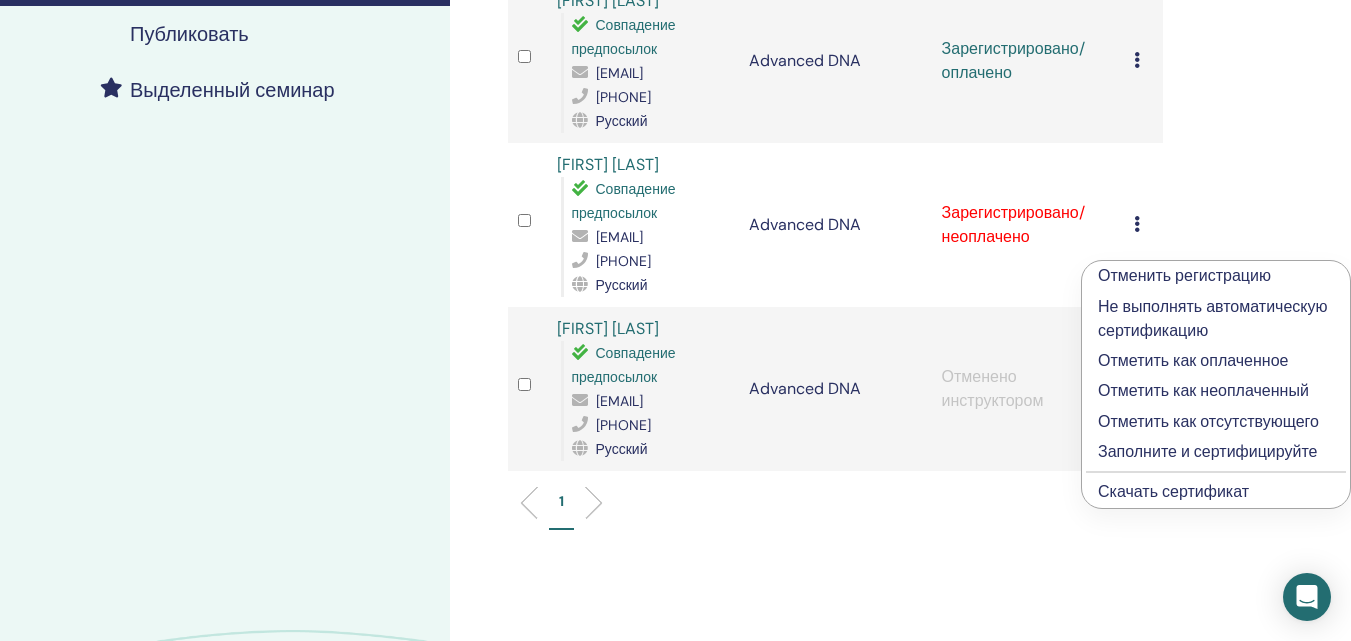 click on "Отметить как оплаченное" at bounding box center [1216, 361] 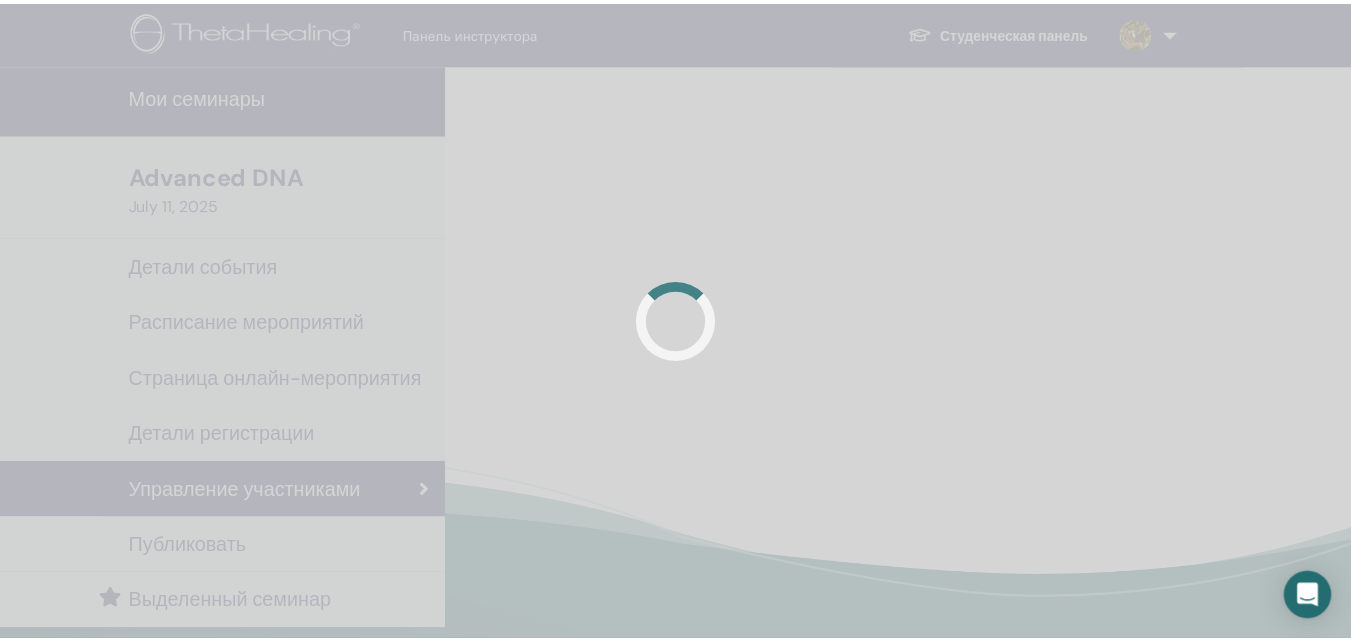 scroll, scrollTop: 476, scrollLeft: 0, axis: vertical 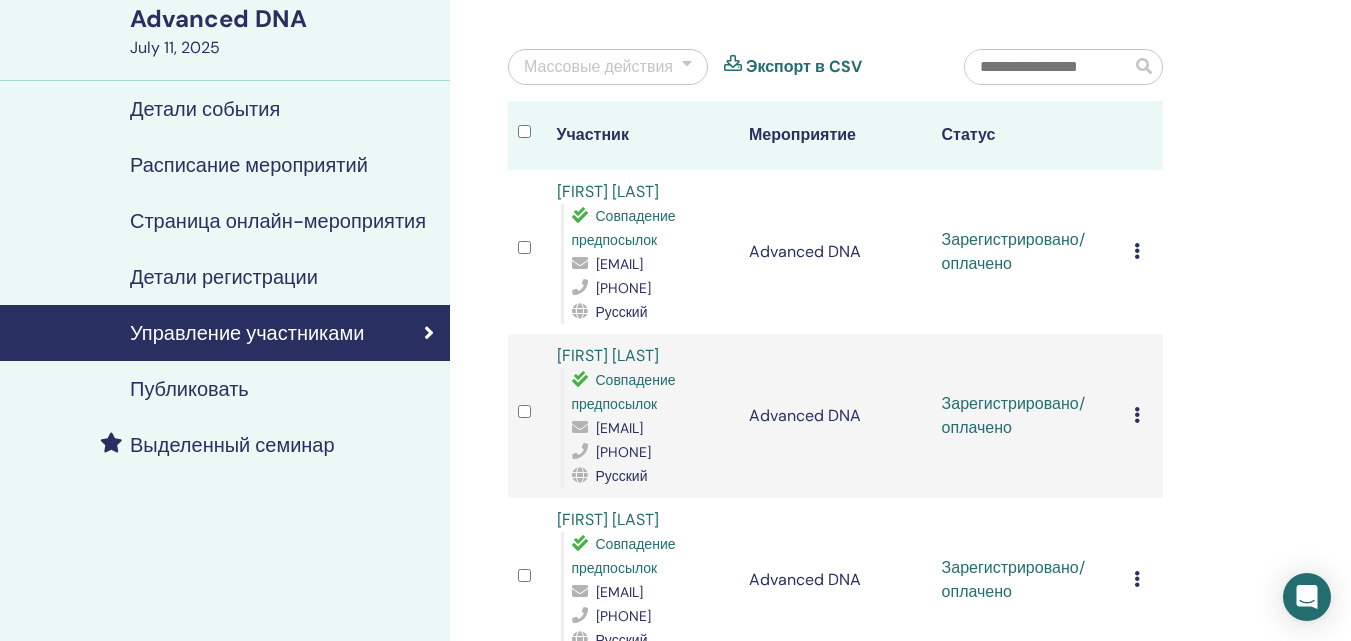 click at bounding box center (1137, 251) 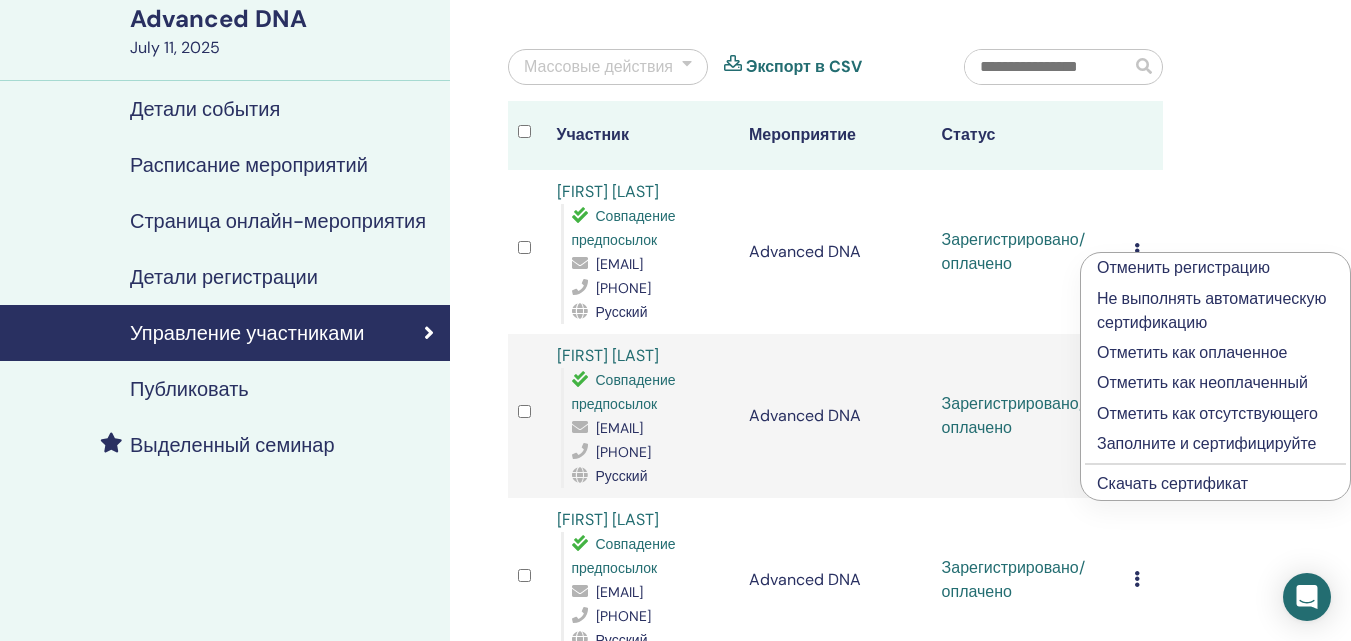 click on "Заполните и сертифицируйте" at bounding box center (1215, 444) 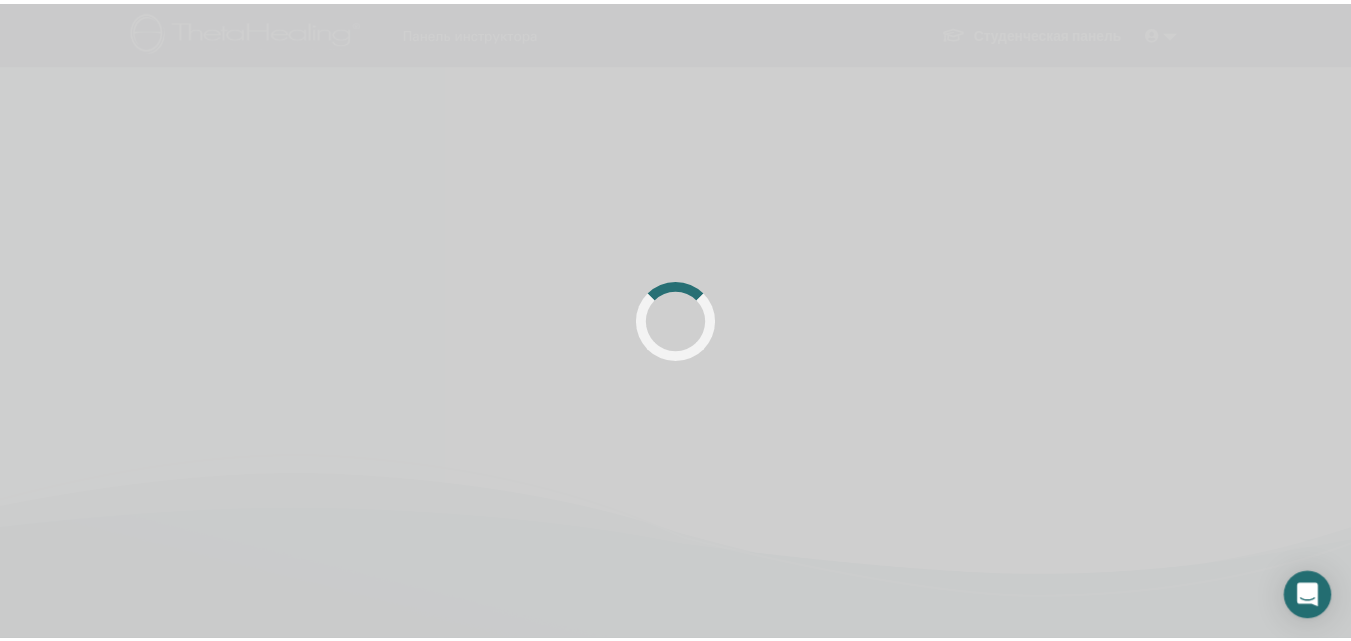 scroll, scrollTop: 0, scrollLeft: 0, axis: both 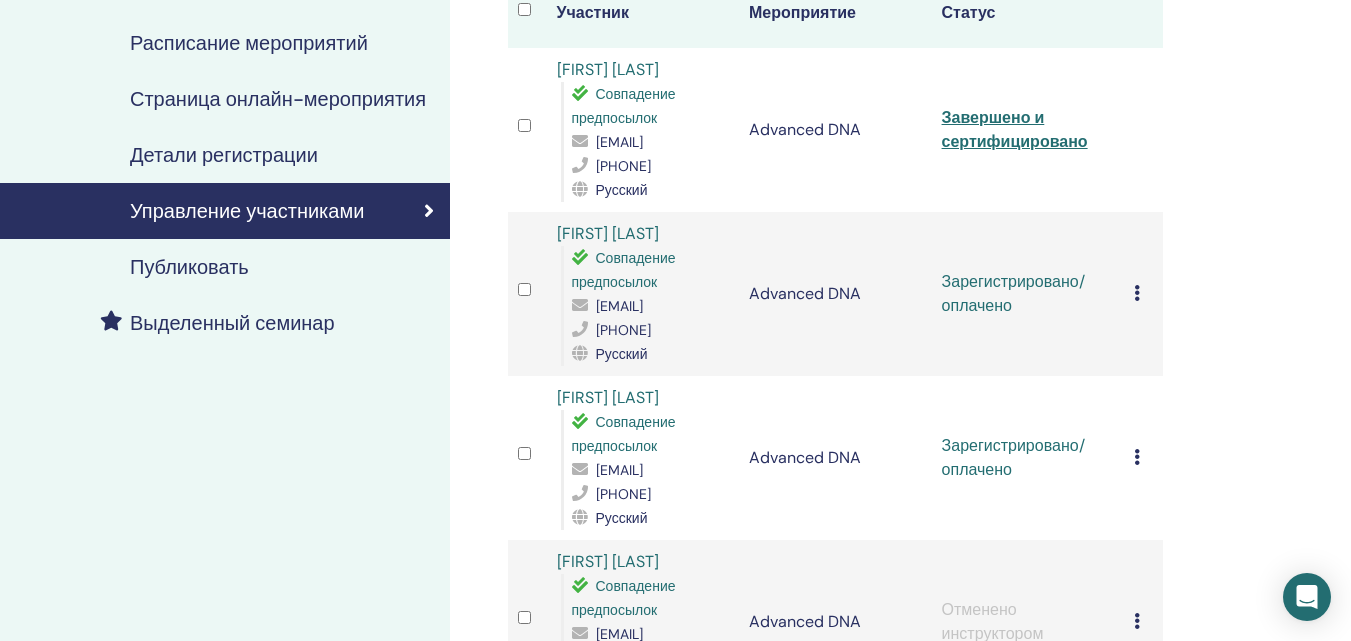 click at bounding box center [1137, 293] 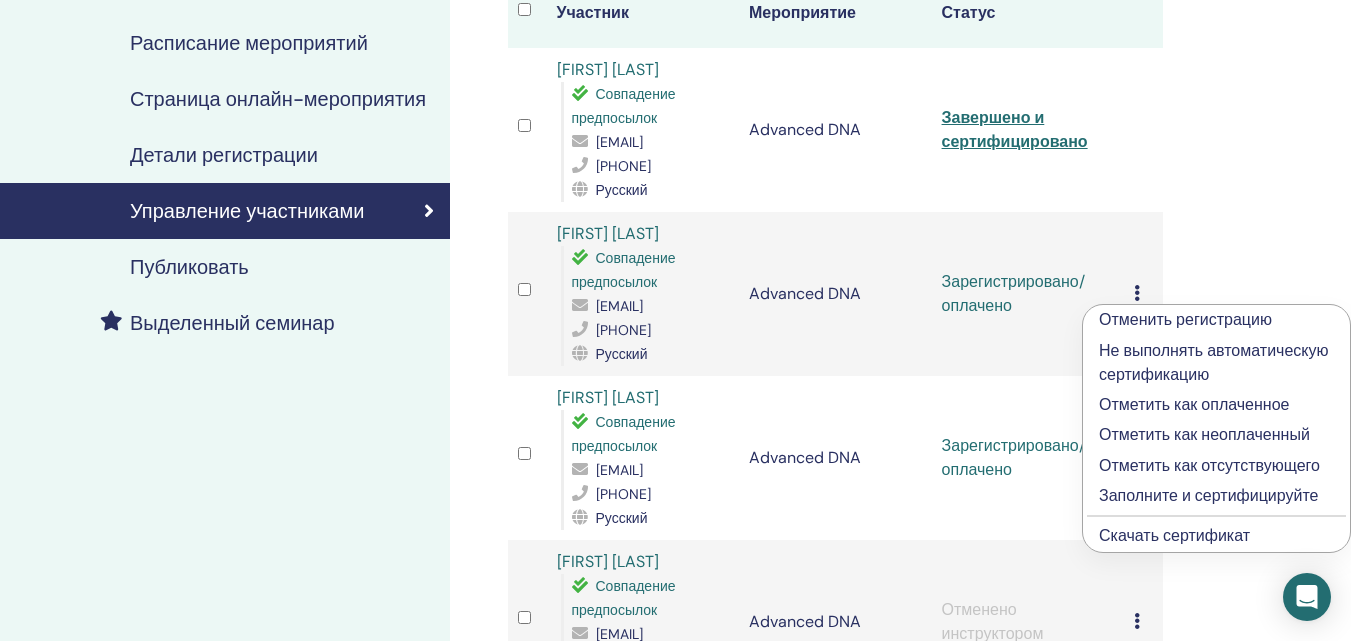click on "Заполните и сертифицируйте" at bounding box center [1216, 496] 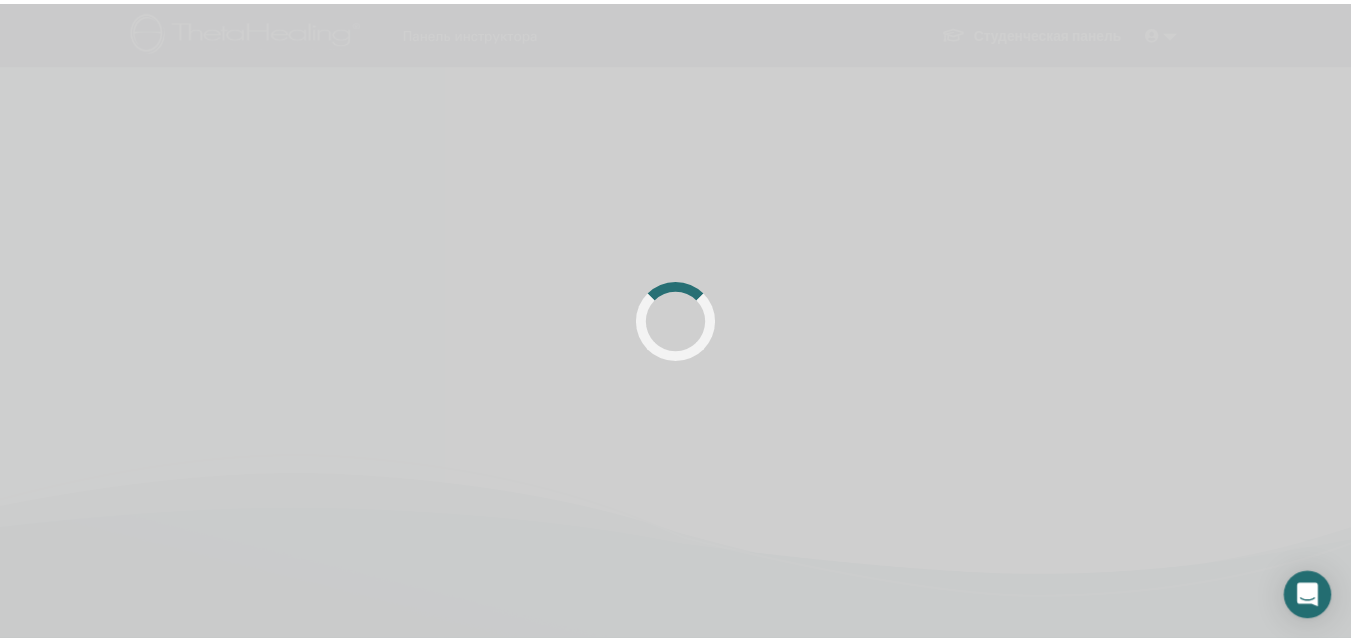 scroll, scrollTop: 0, scrollLeft: 0, axis: both 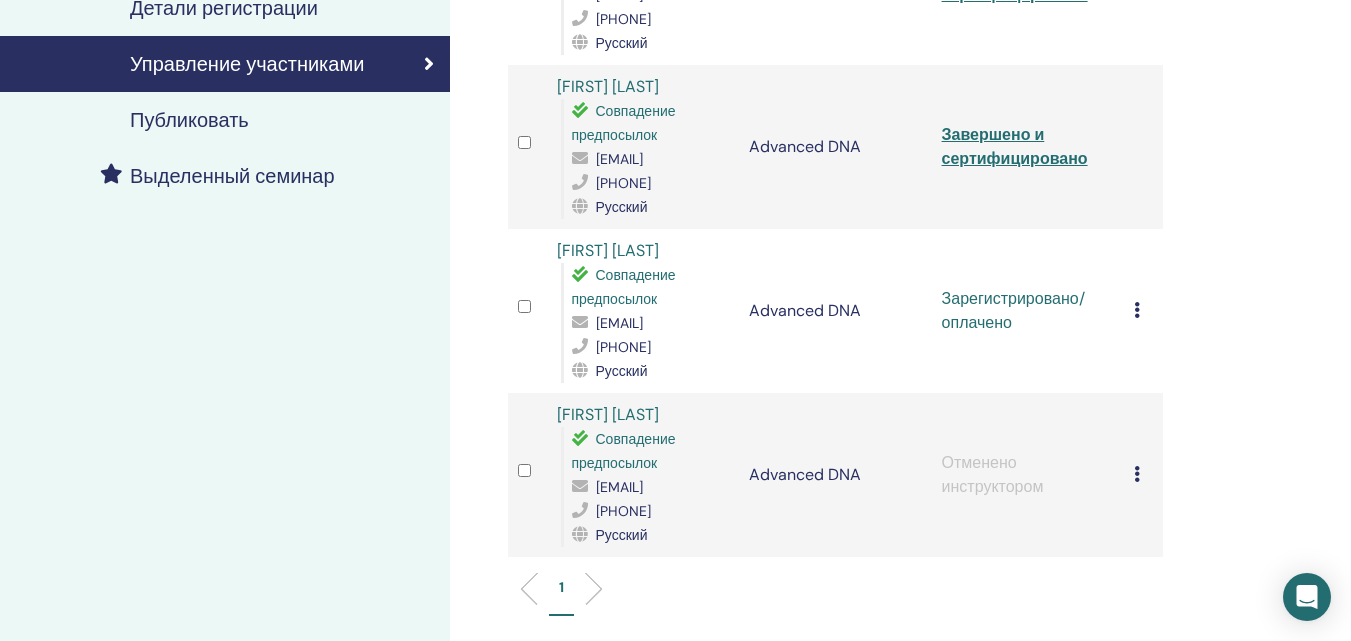 click at bounding box center (1137, 310) 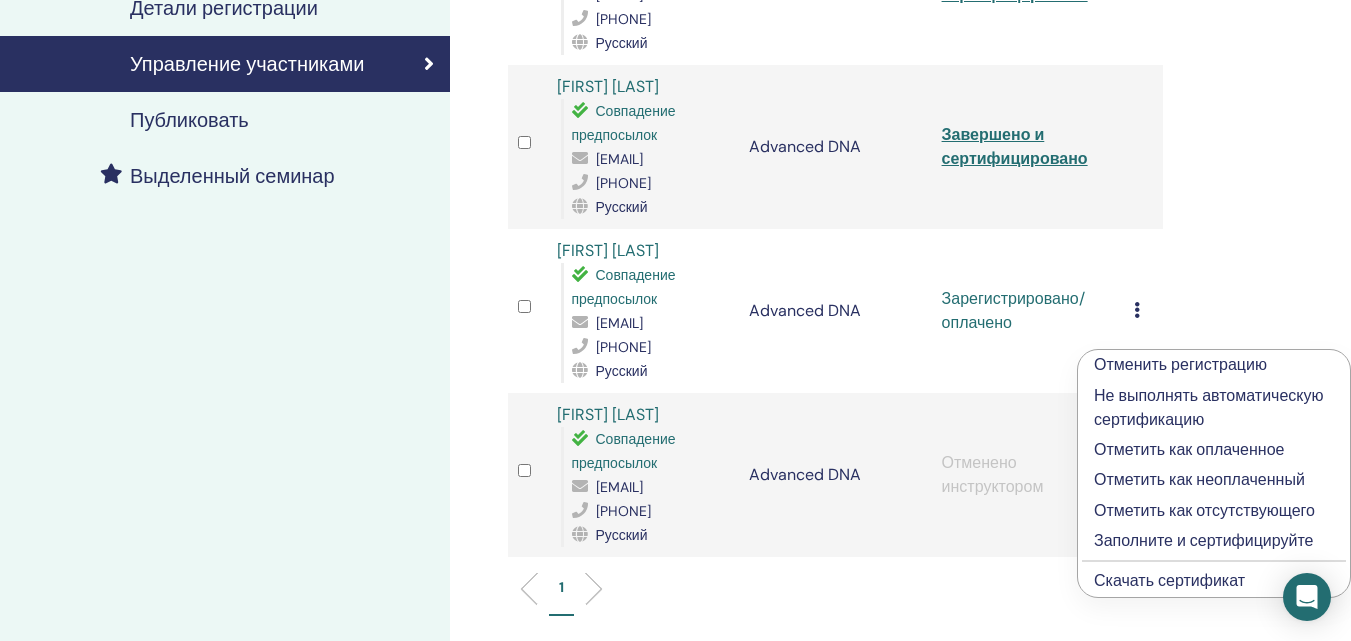 click on "Заполните и сертифицируйте" at bounding box center (1214, 541) 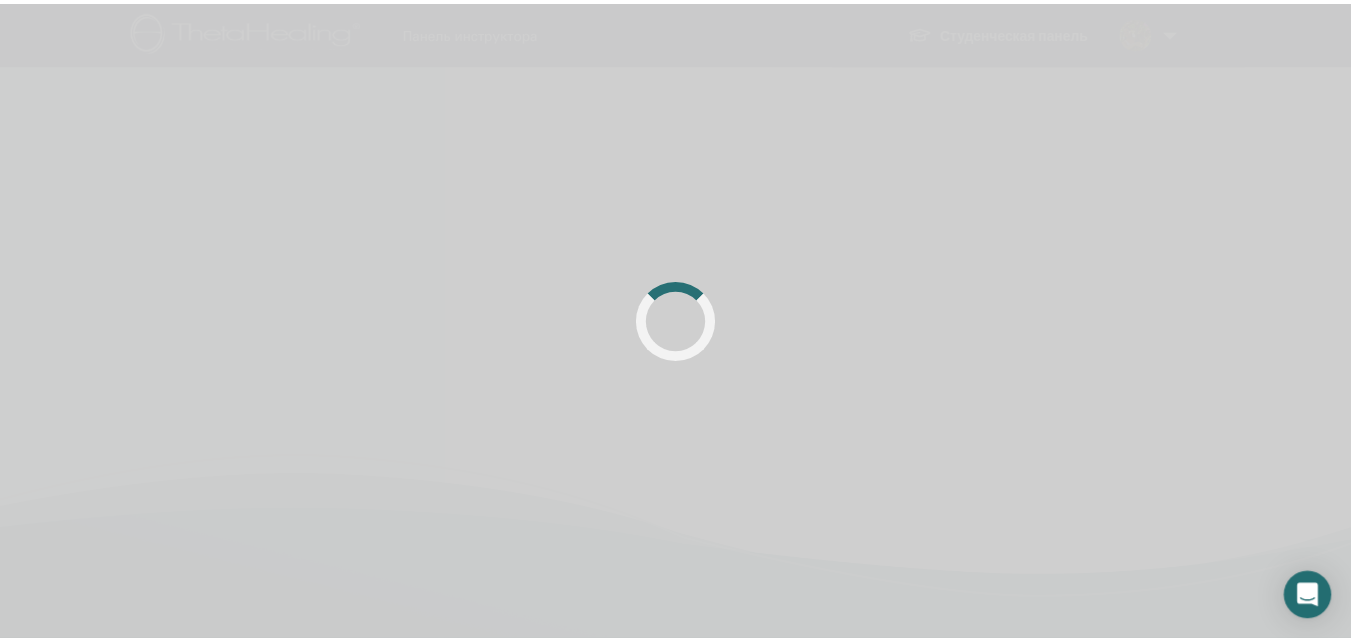 scroll, scrollTop: 0, scrollLeft: 0, axis: both 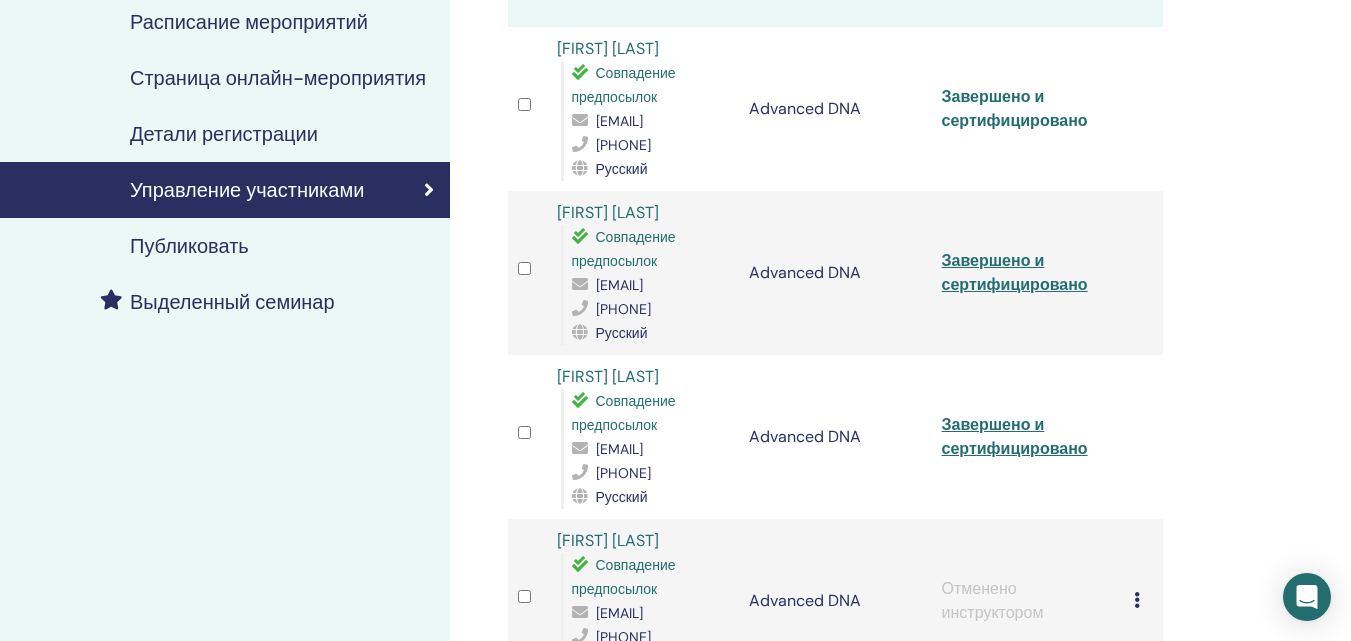 click on "Завершено и сертифицировано" at bounding box center (1015, 108) 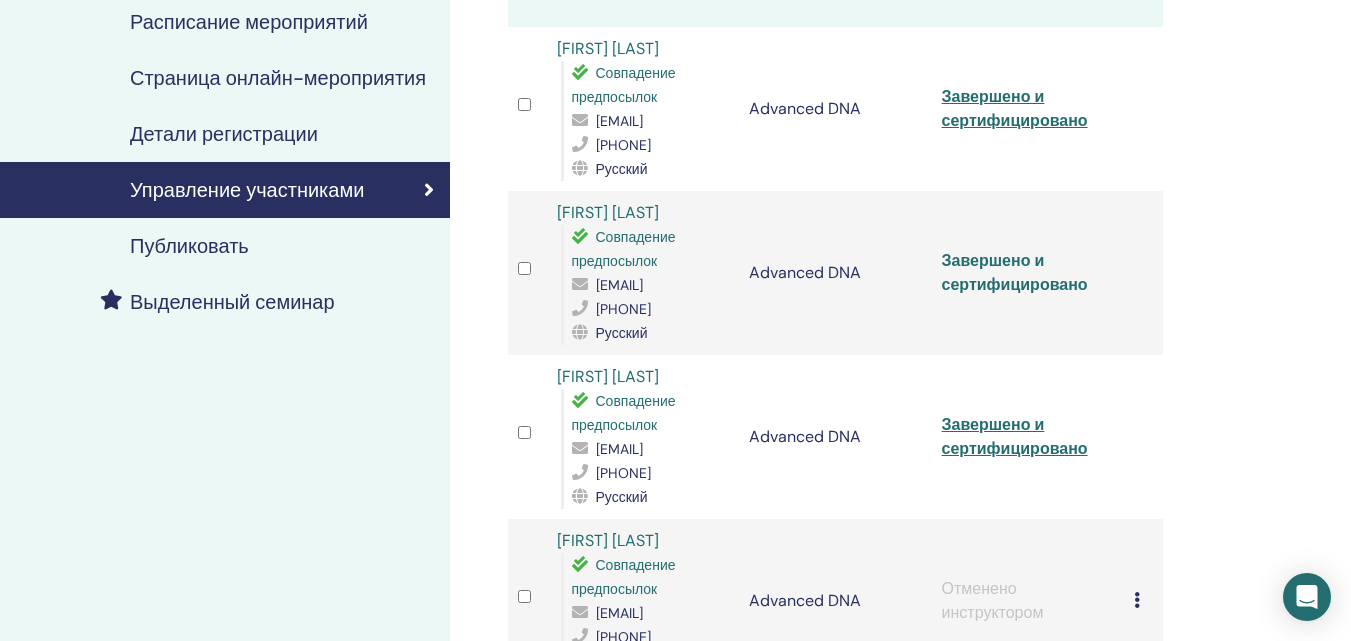 click on "Завершено и сертифицировано" at bounding box center (1015, 272) 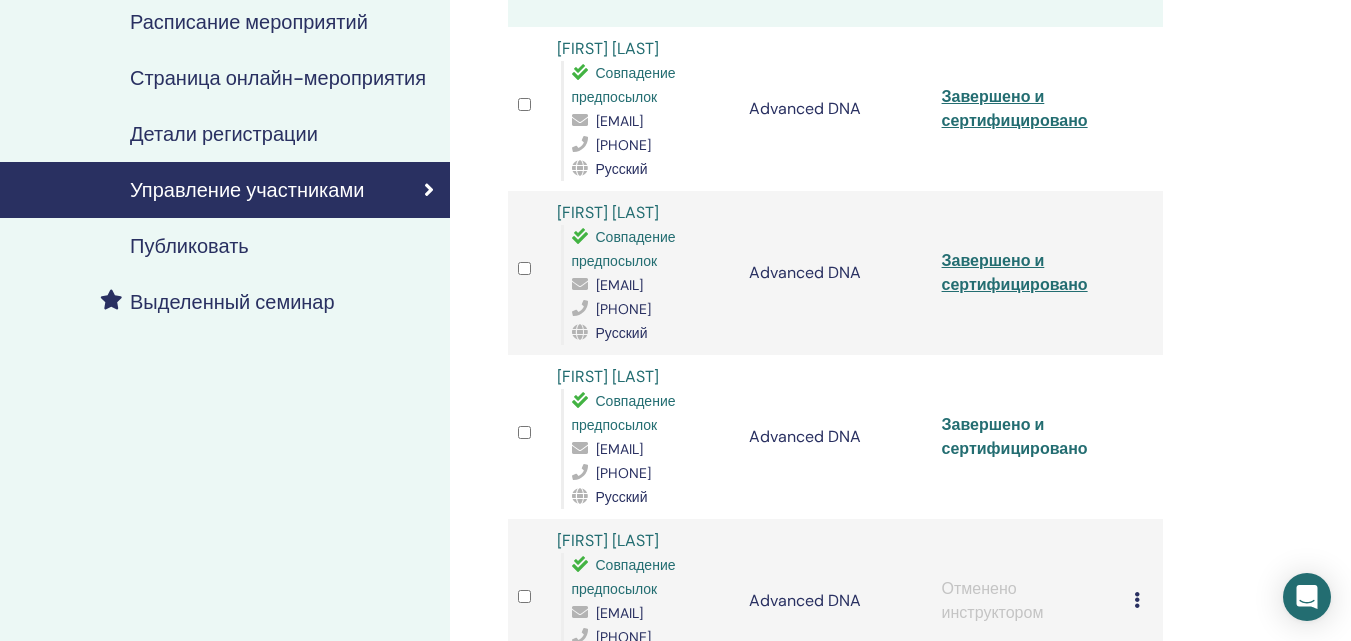 click on "Завершено и сертифицировано" at bounding box center [1015, 436] 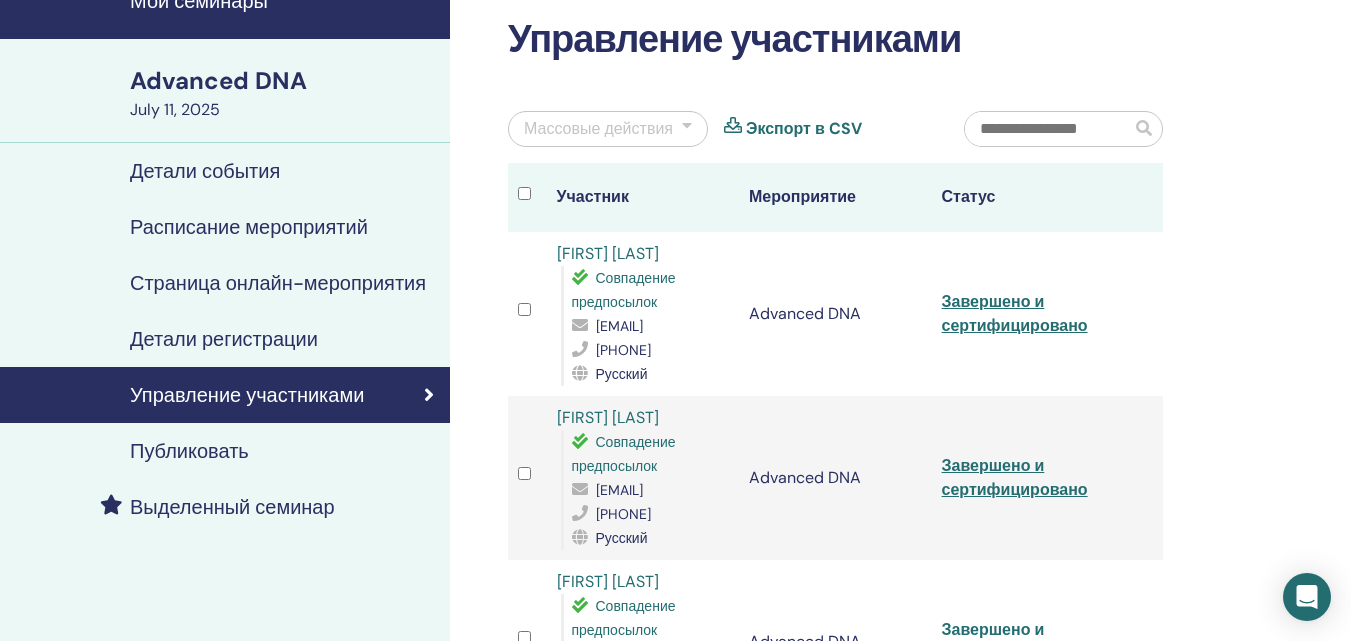 scroll, scrollTop: 0, scrollLeft: 0, axis: both 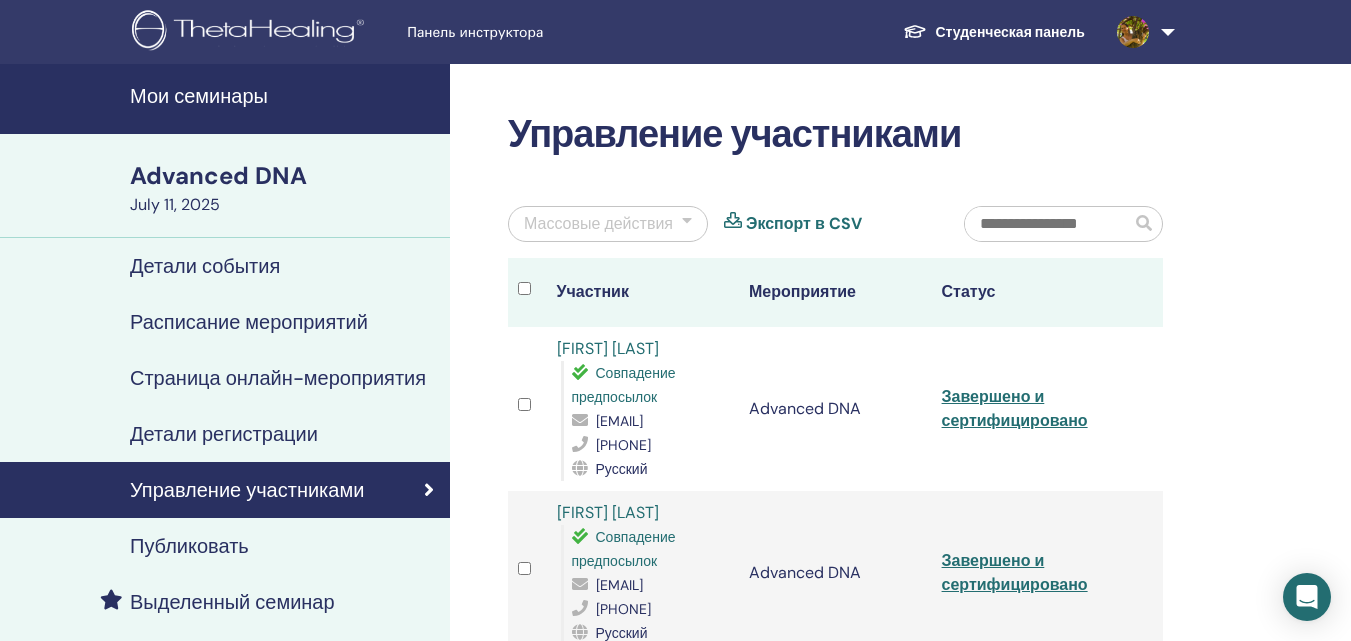 click on "Мои семинары" at bounding box center [284, 96] 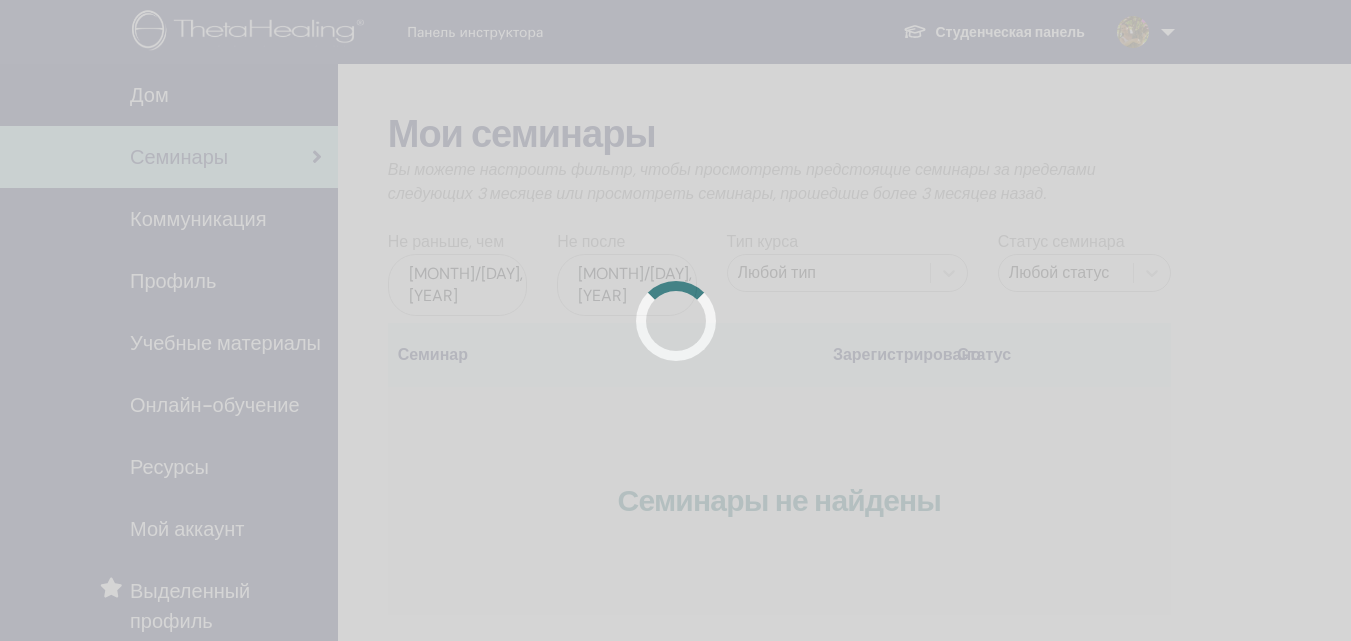 scroll, scrollTop: 0, scrollLeft: 0, axis: both 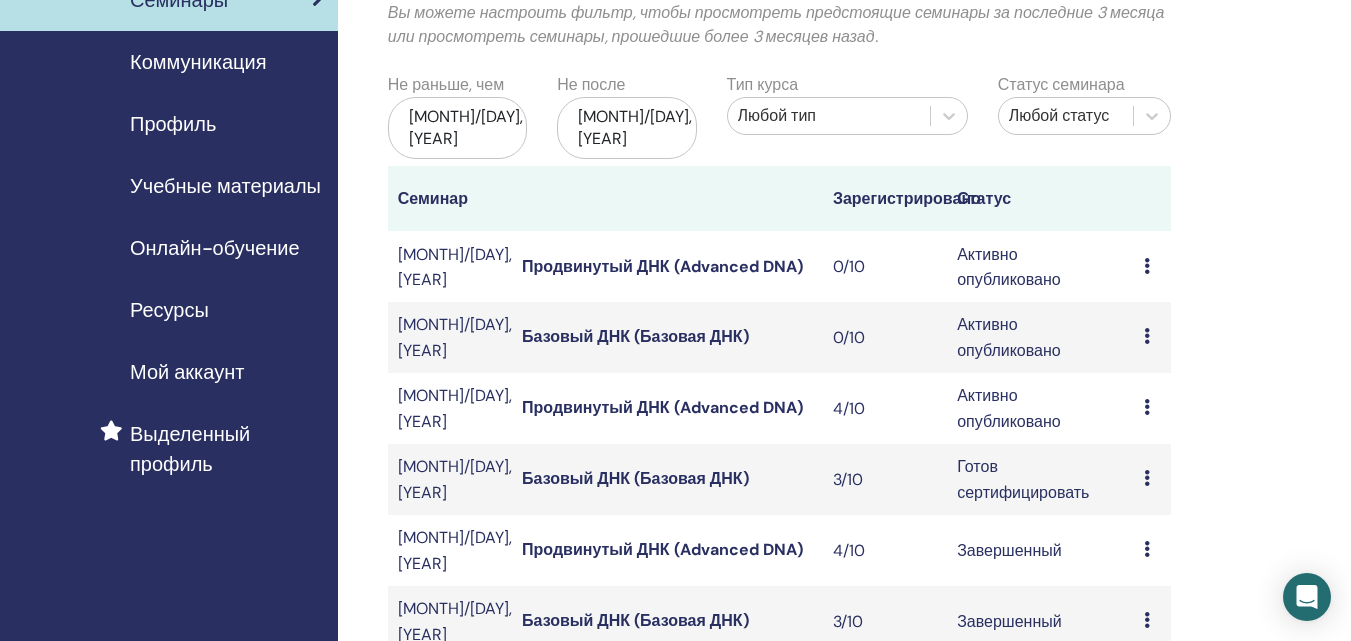 click at bounding box center (1147, 336) 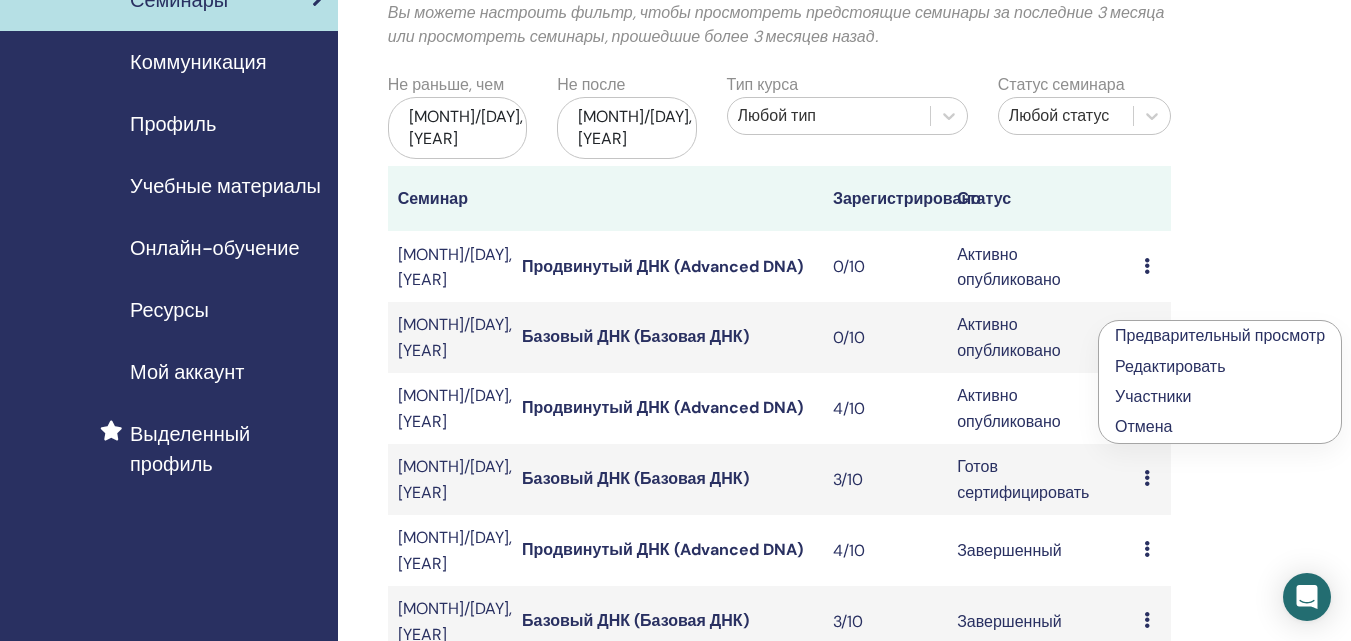 click on "Отмена" at bounding box center [1143, 426] 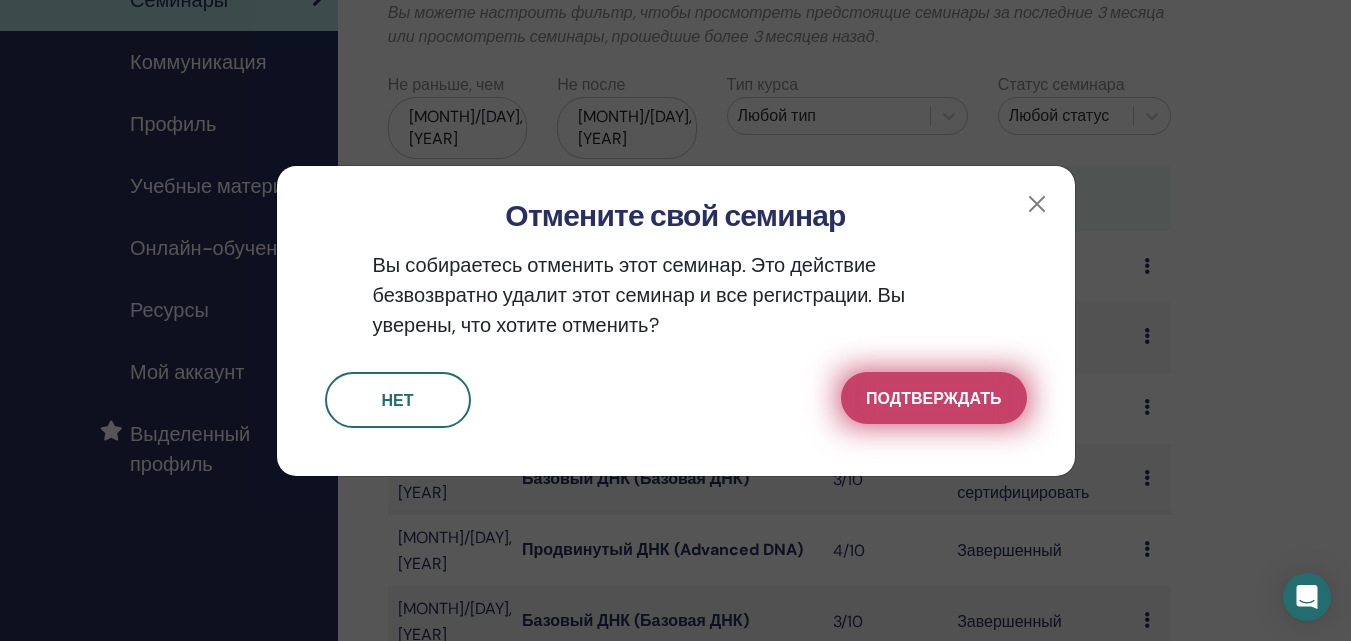 click on "Подтверждать" at bounding box center [933, 398] 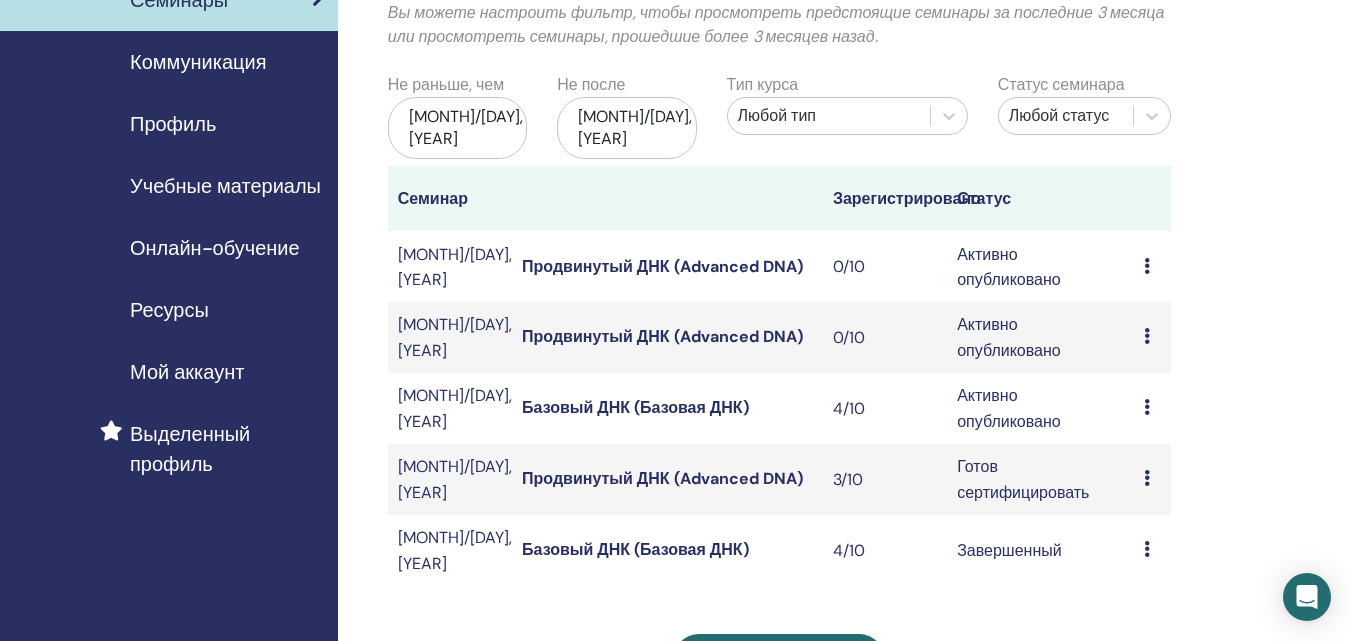 click at bounding box center (1147, 266) 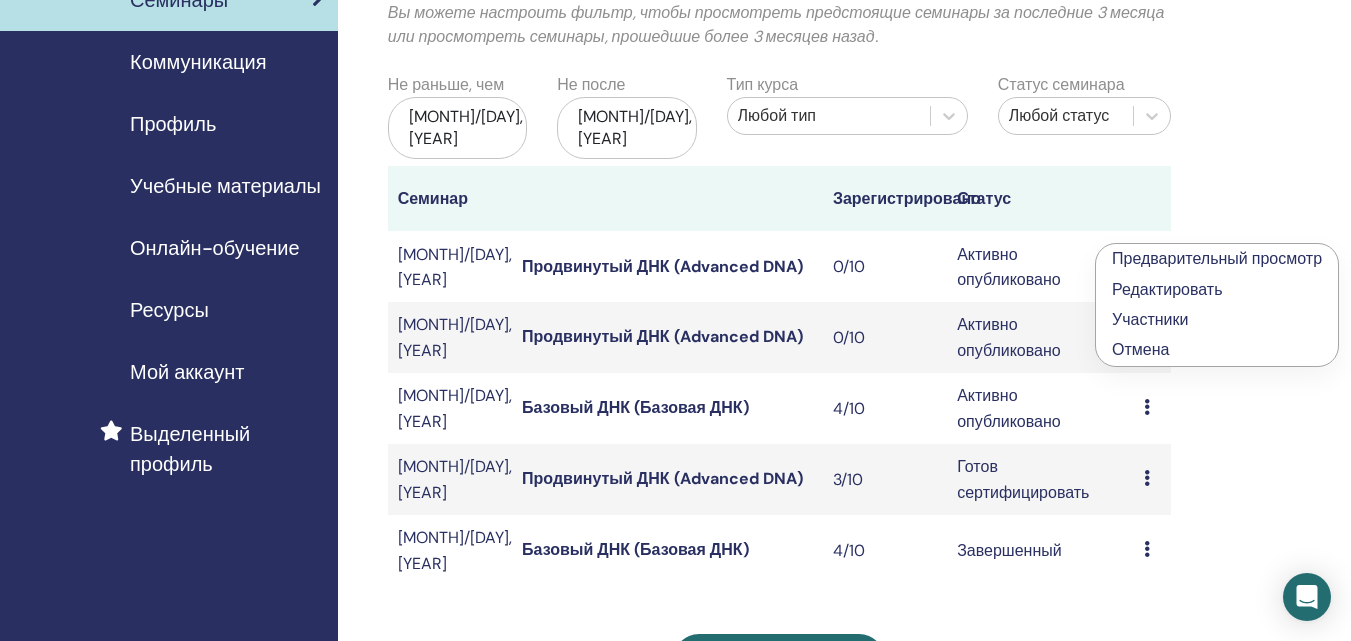 click on "Отмена" at bounding box center (1140, 349) 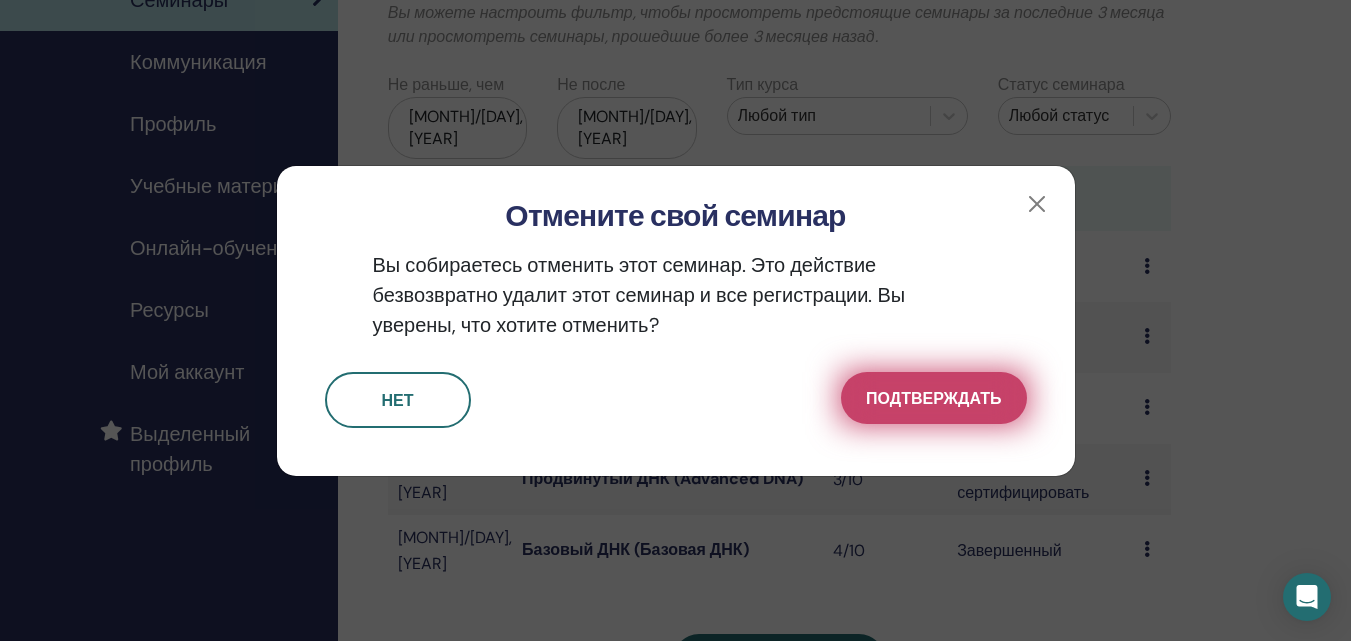 click on "Подтверждать" at bounding box center [933, 398] 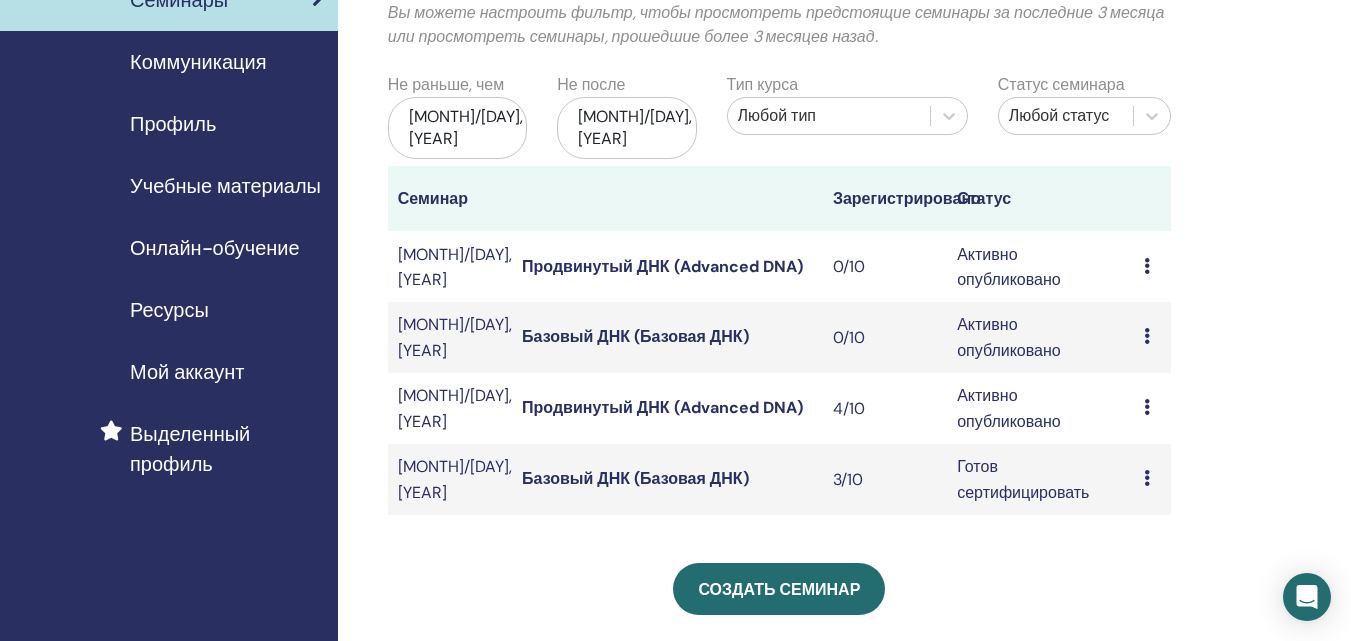 click at bounding box center (1147, 407) 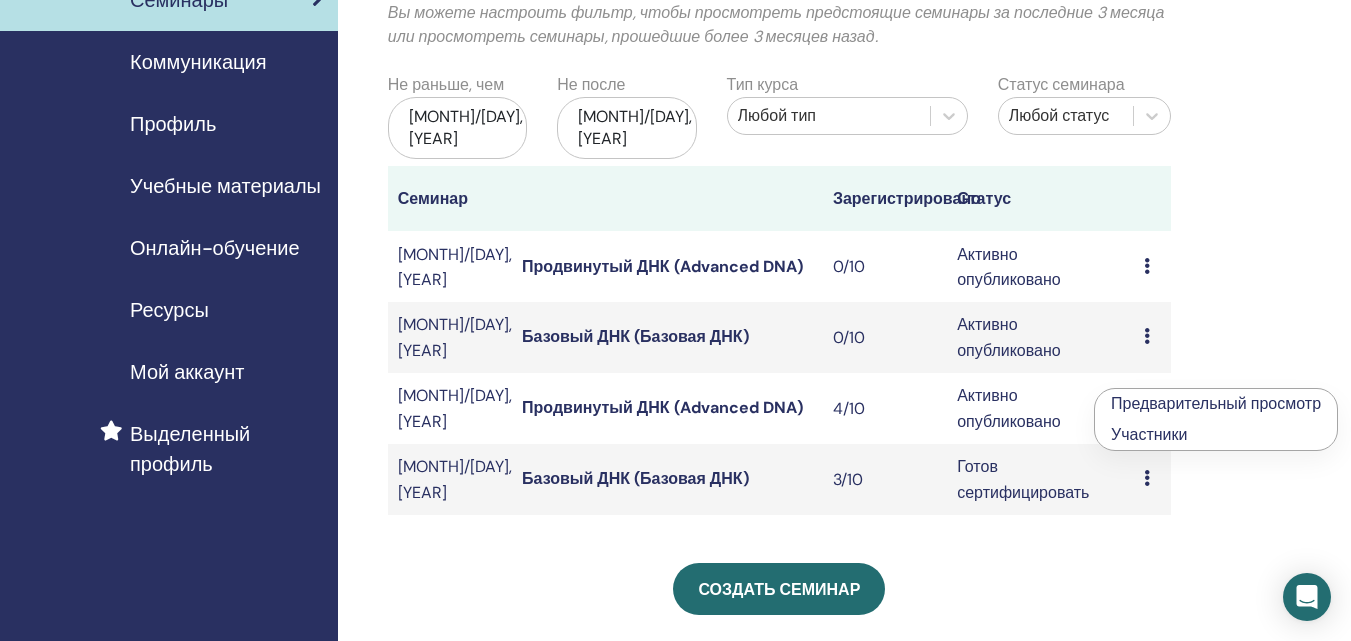click on "Участники" at bounding box center [1149, 434] 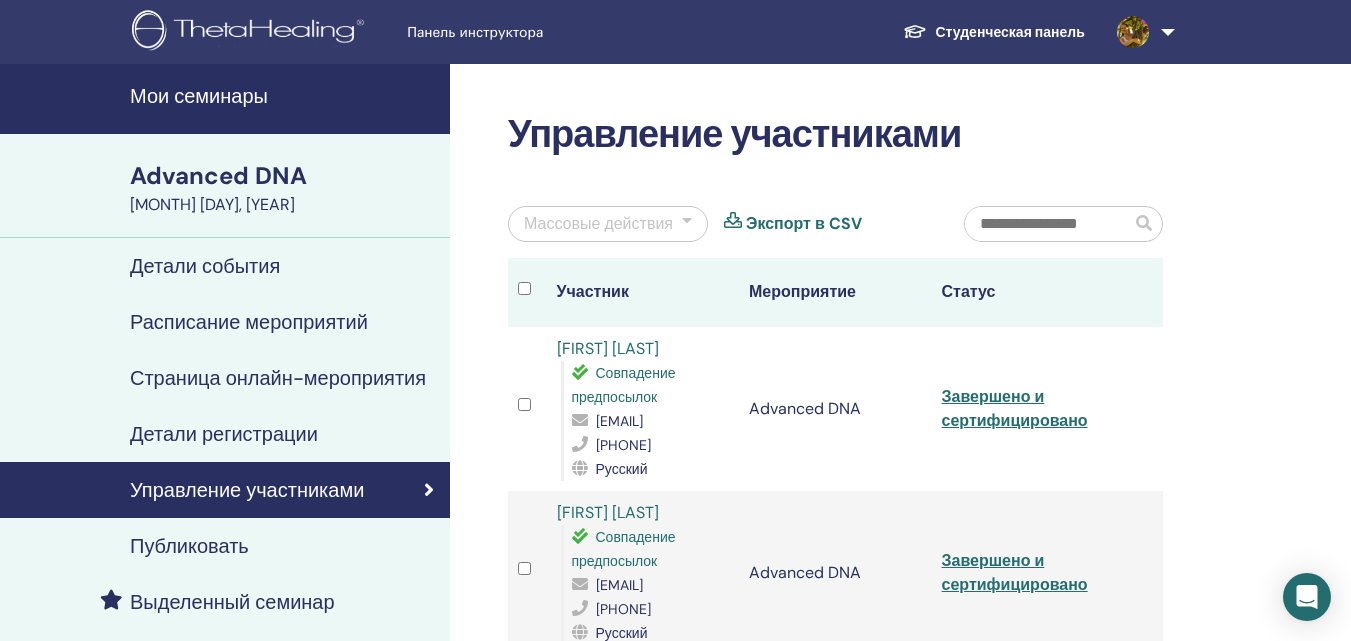 scroll, scrollTop: 0, scrollLeft: 0, axis: both 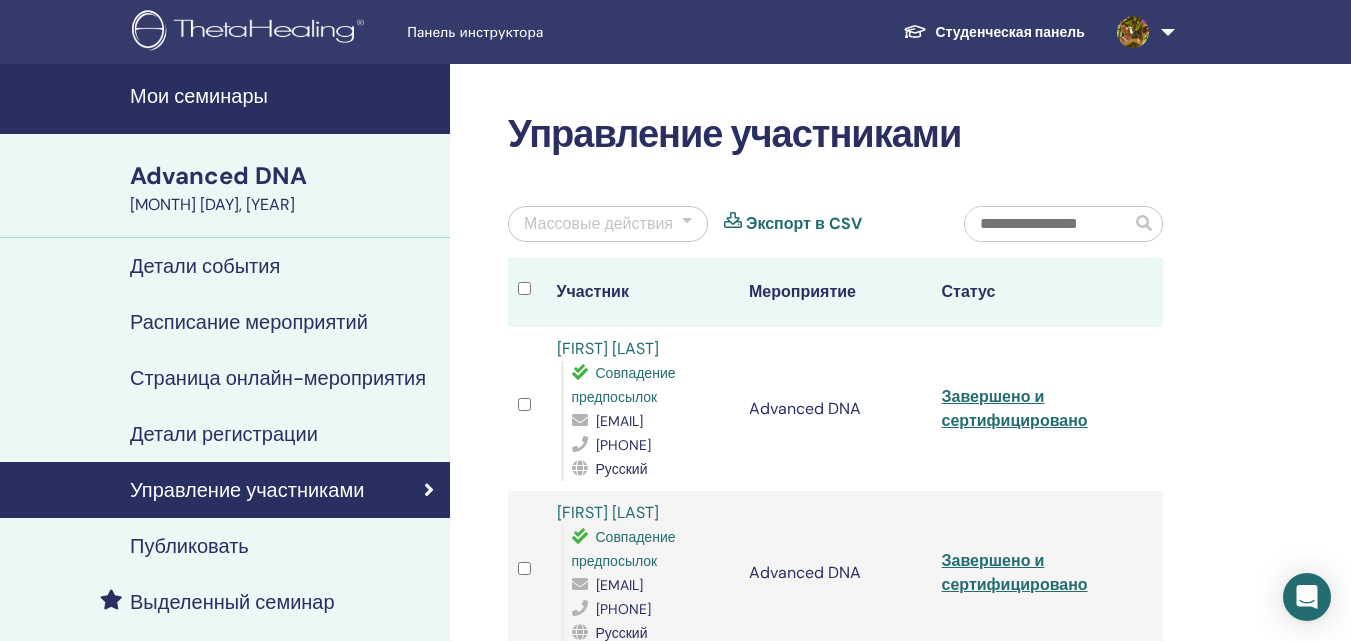click on "Мои семинары" at bounding box center (284, 96) 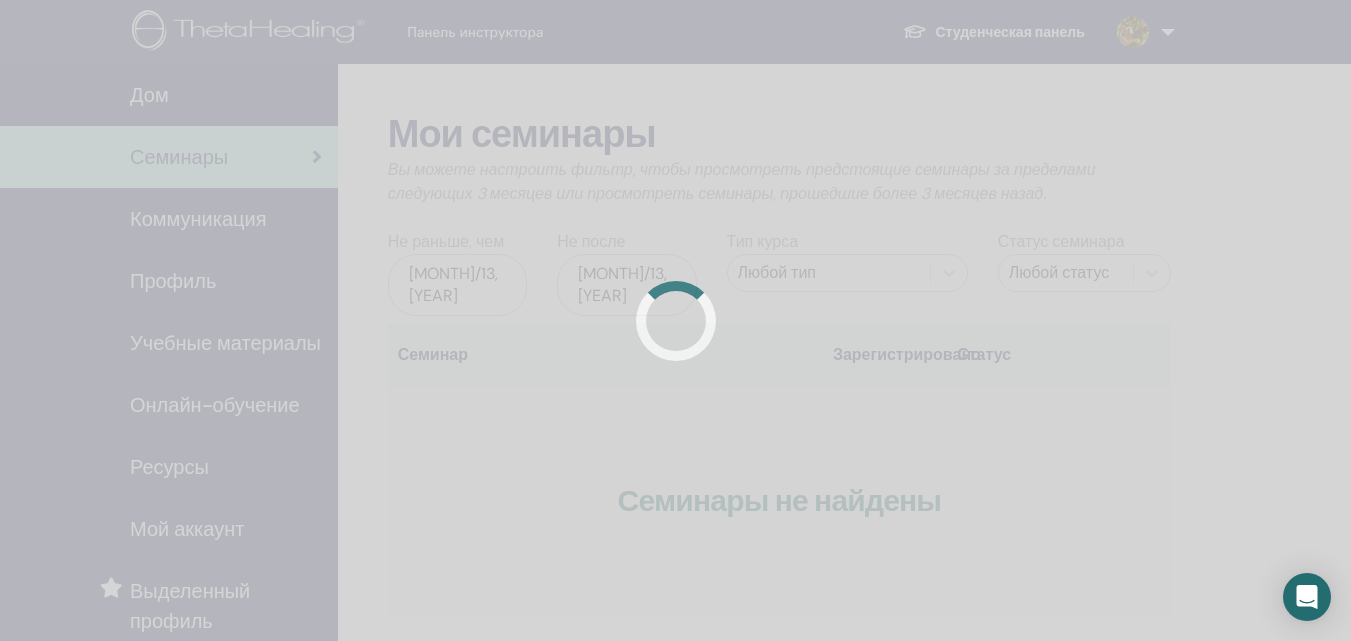 scroll, scrollTop: 0, scrollLeft: 0, axis: both 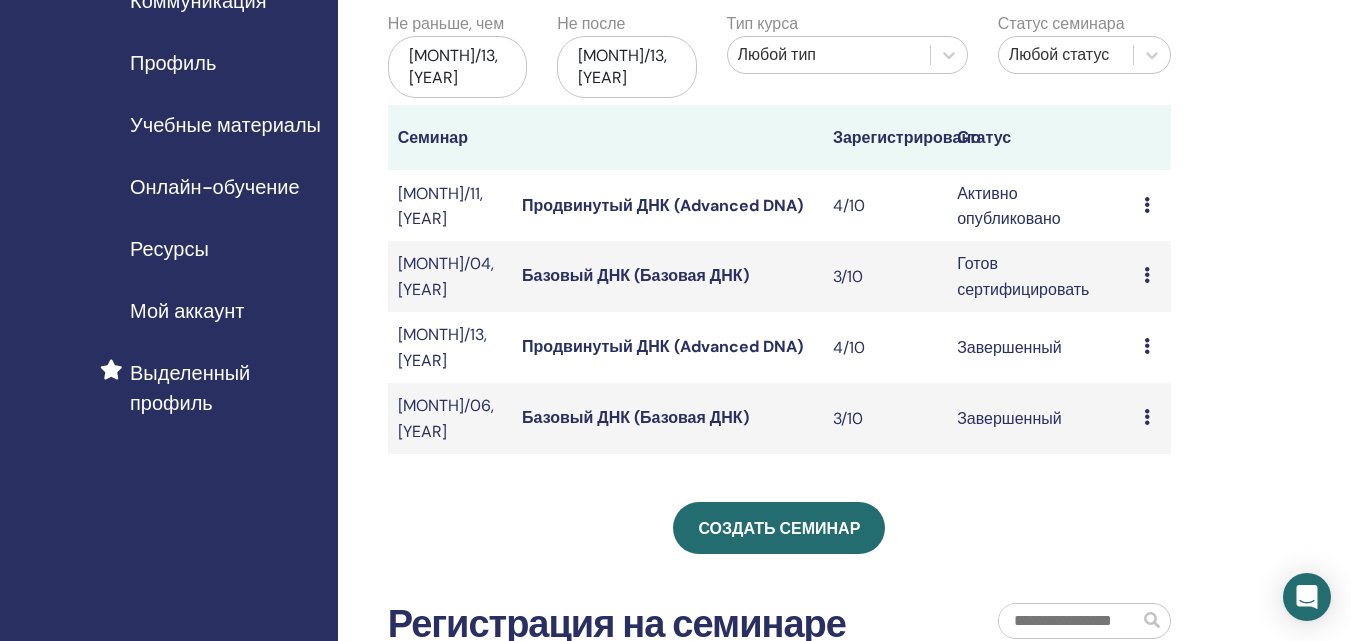 click at bounding box center (1147, 275) 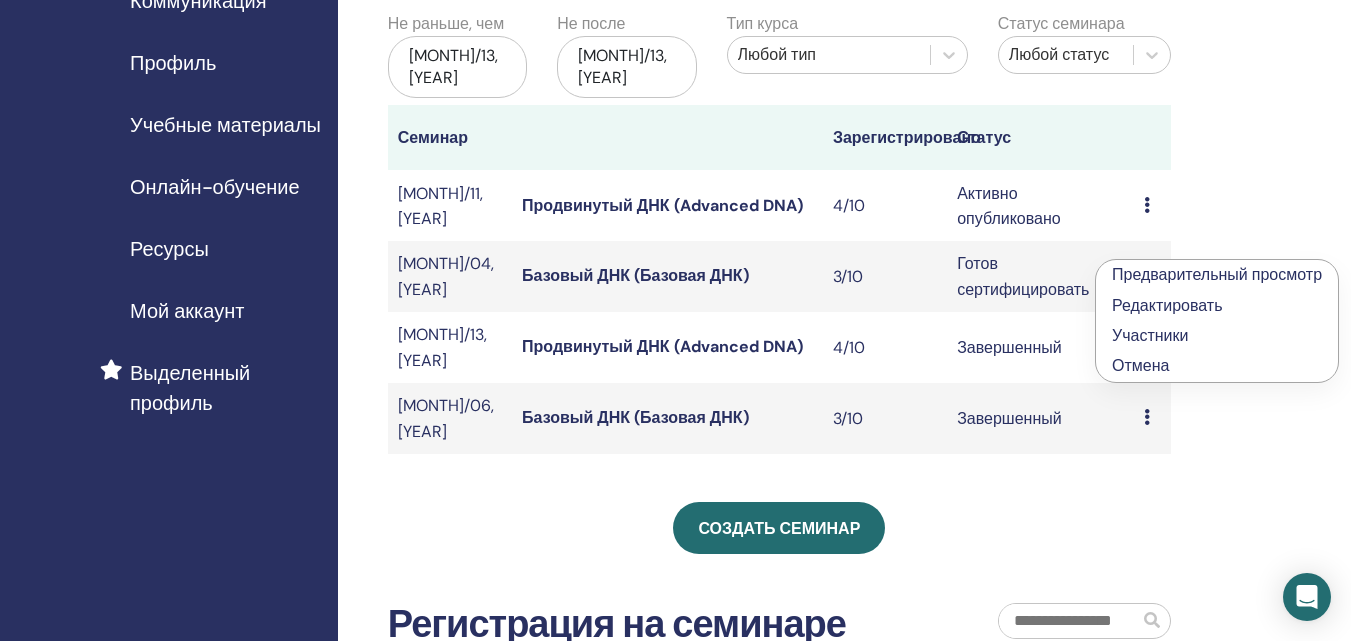 click on "Участники" at bounding box center [1150, 335] 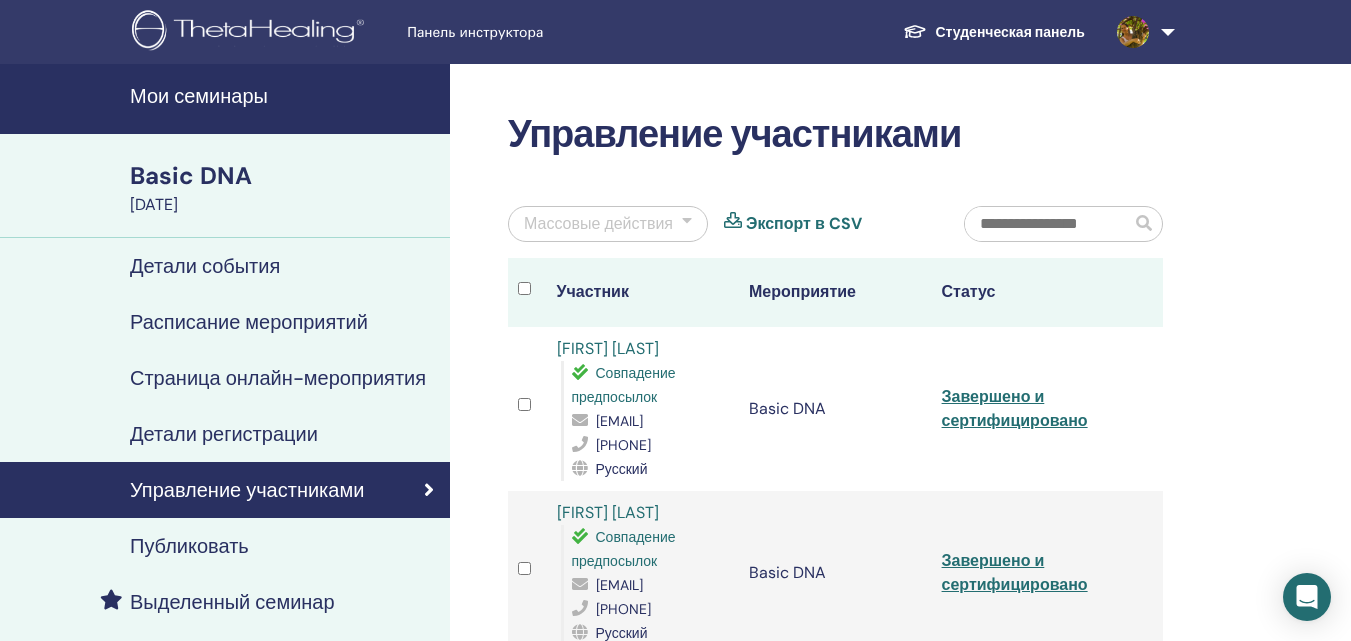 scroll, scrollTop: 0, scrollLeft: 0, axis: both 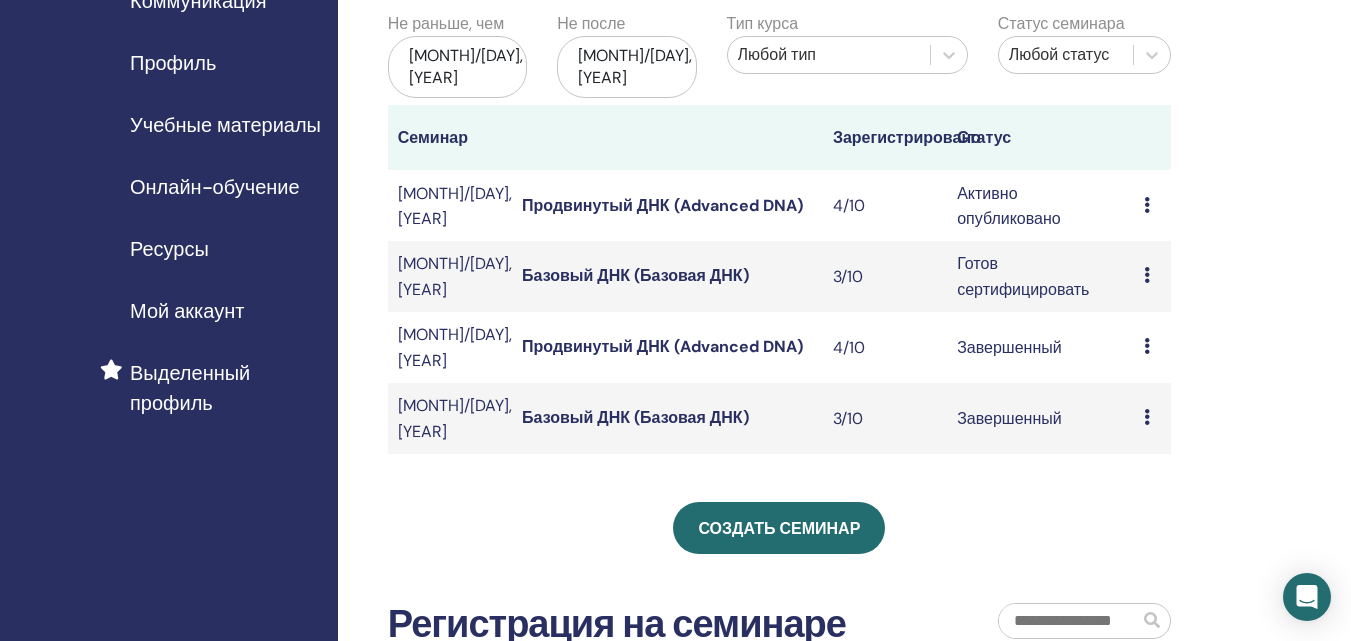 click at bounding box center [1147, 205] 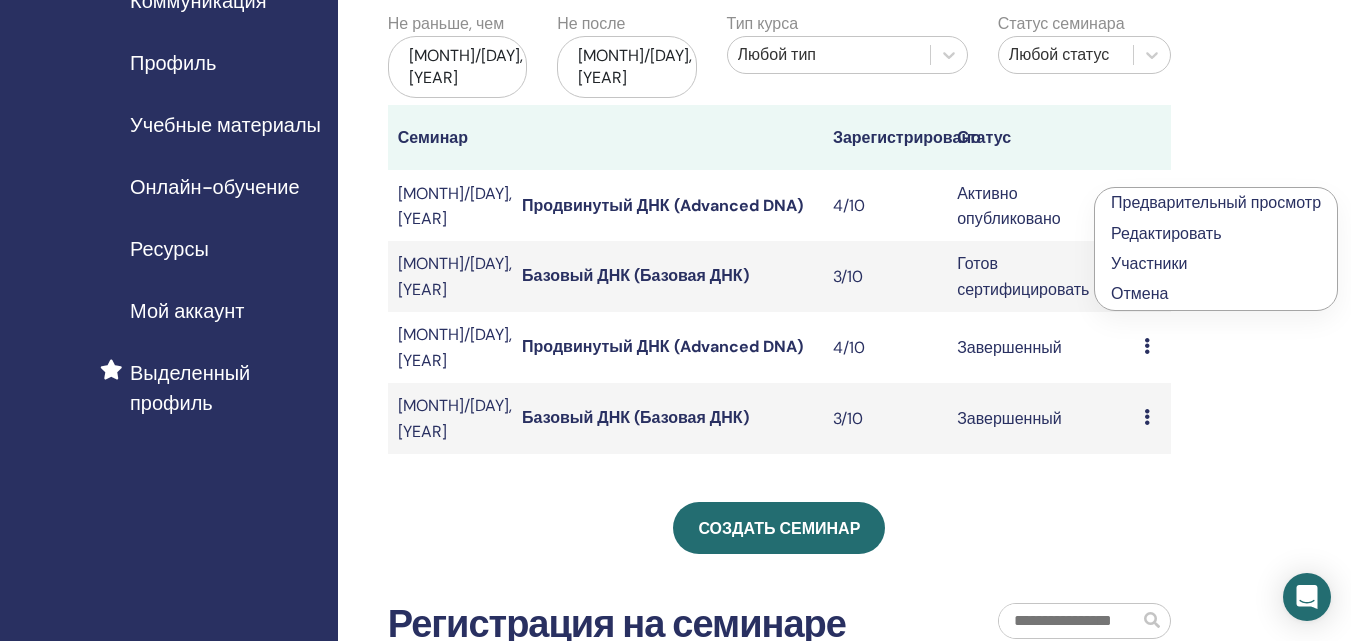 click on "Участники" at bounding box center (1149, 263) 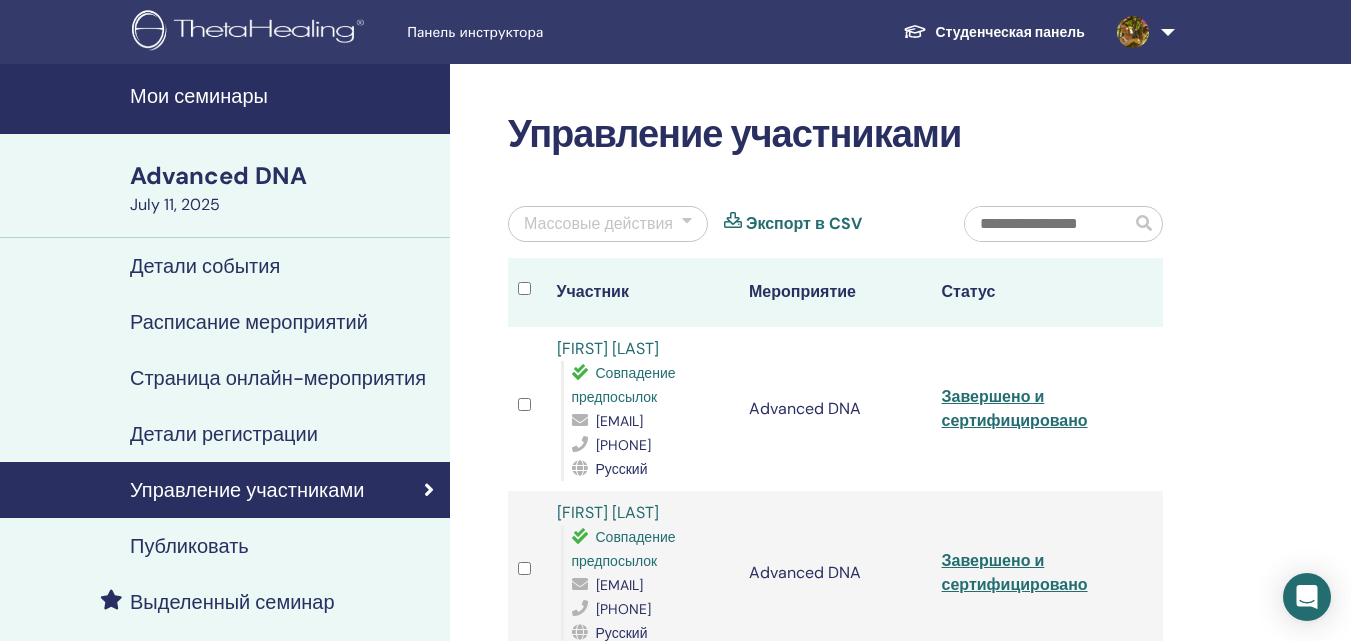 scroll, scrollTop: 0, scrollLeft: 0, axis: both 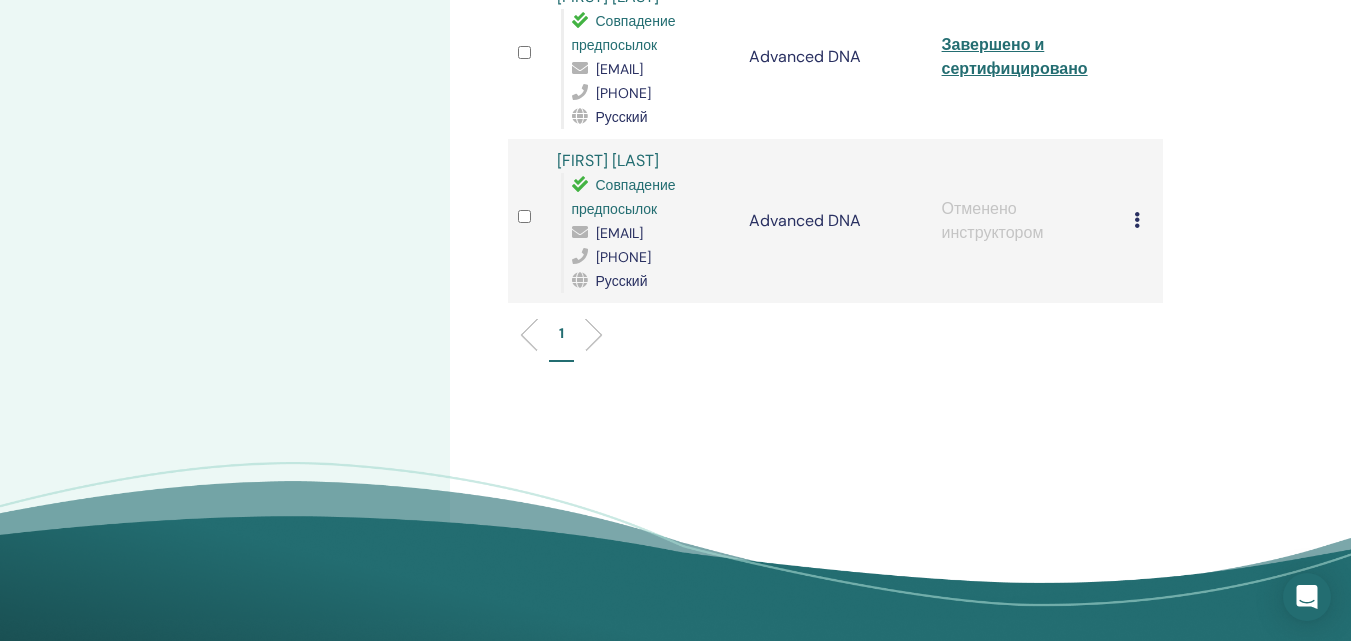 click at bounding box center (1137, 220) 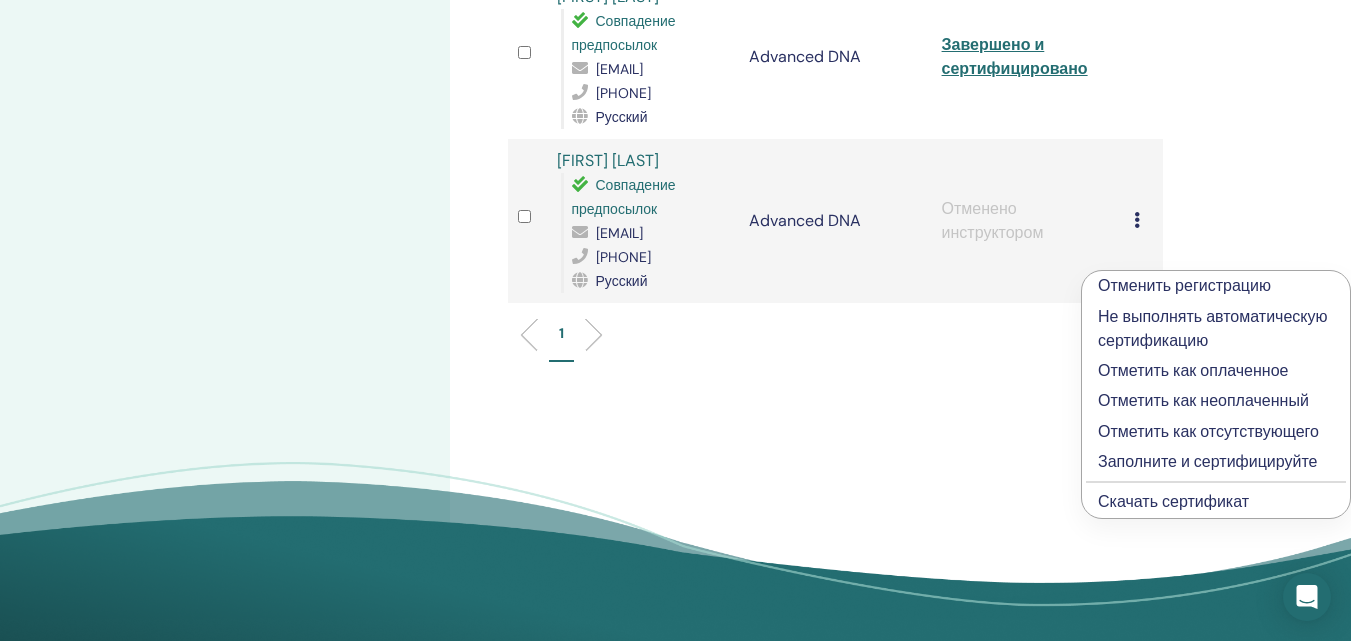 click on "Отметить как отсутствующего" at bounding box center (1216, 432) 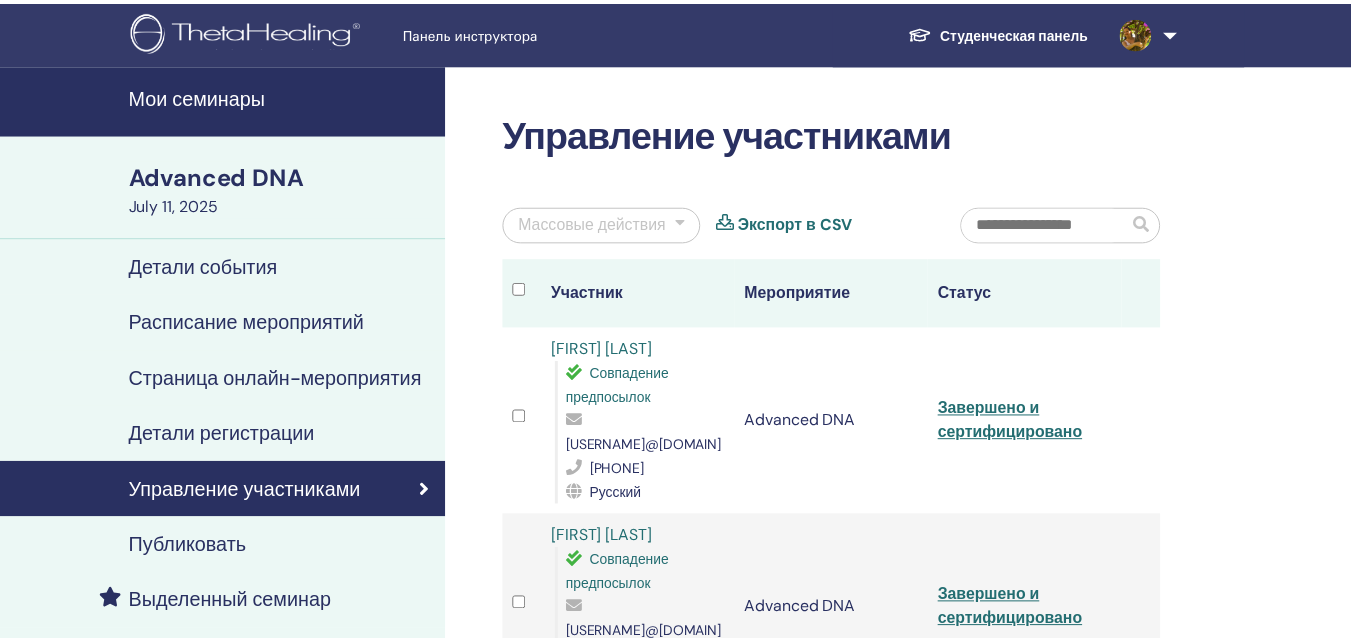 scroll, scrollTop: 680, scrollLeft: 0, axis: vertical 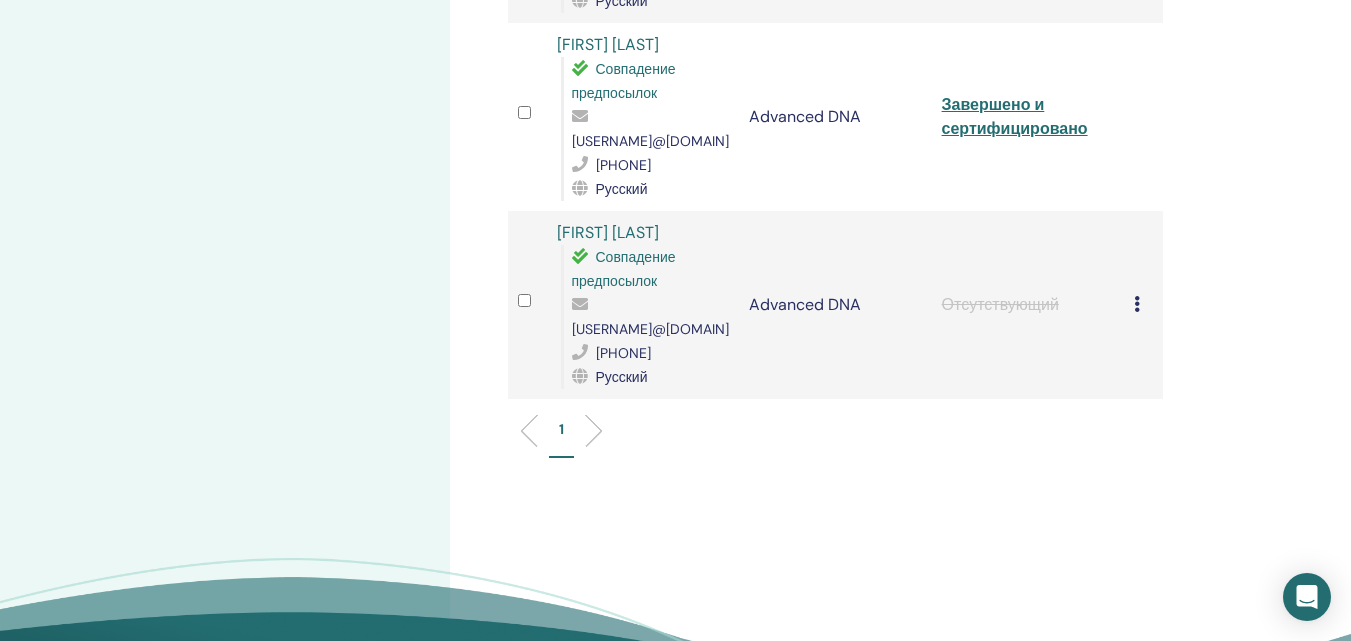 click at bounding box center (1137, 304) 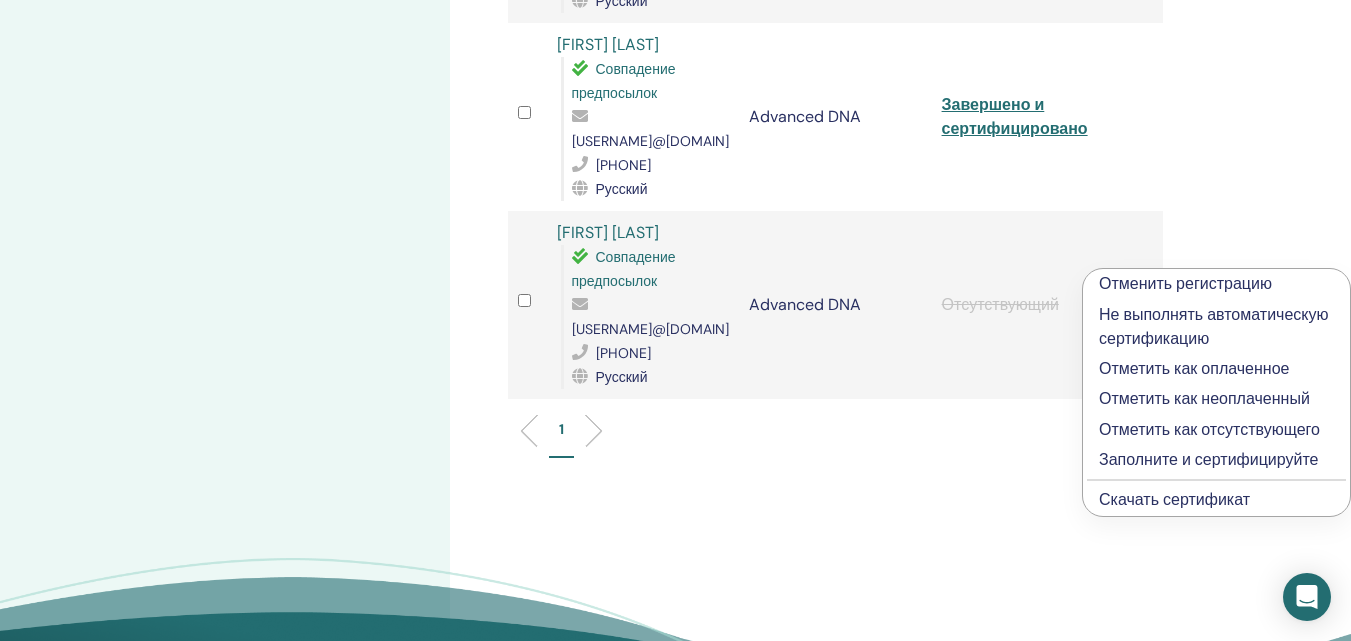 click on "Отметить как неоплаченный" at bounding box center (1216, 399) 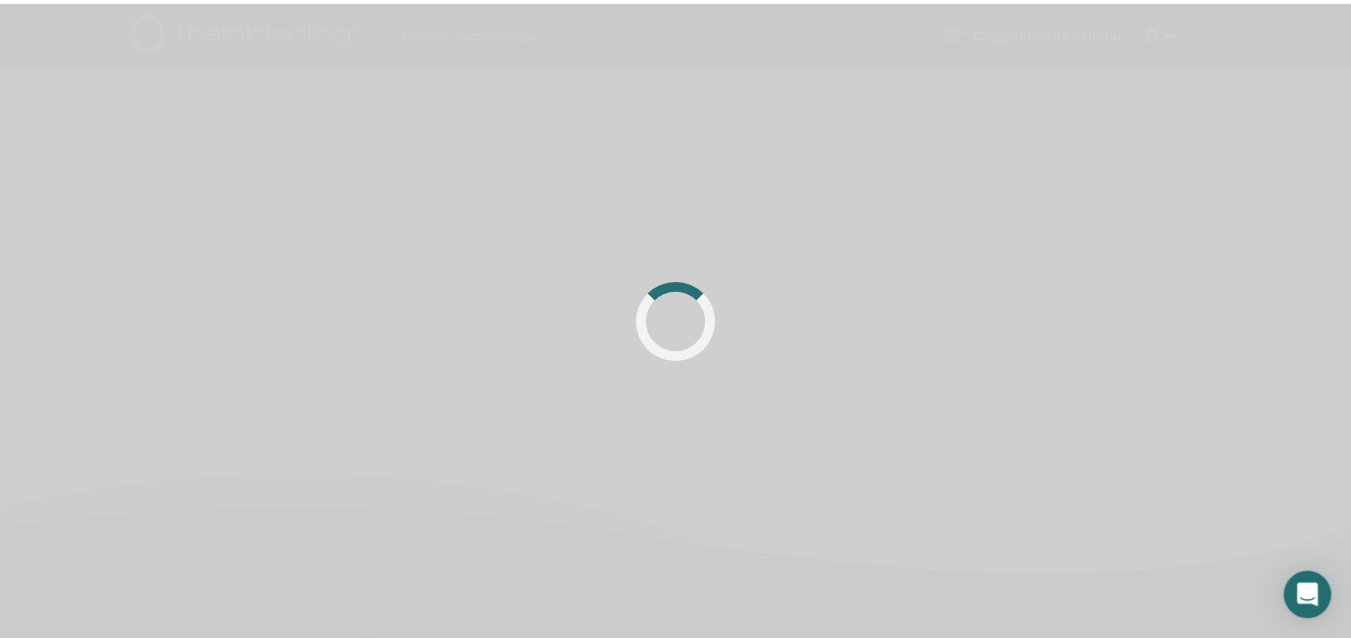 scroll, scrollTop: 0, scrollLeft: 0, axis: both 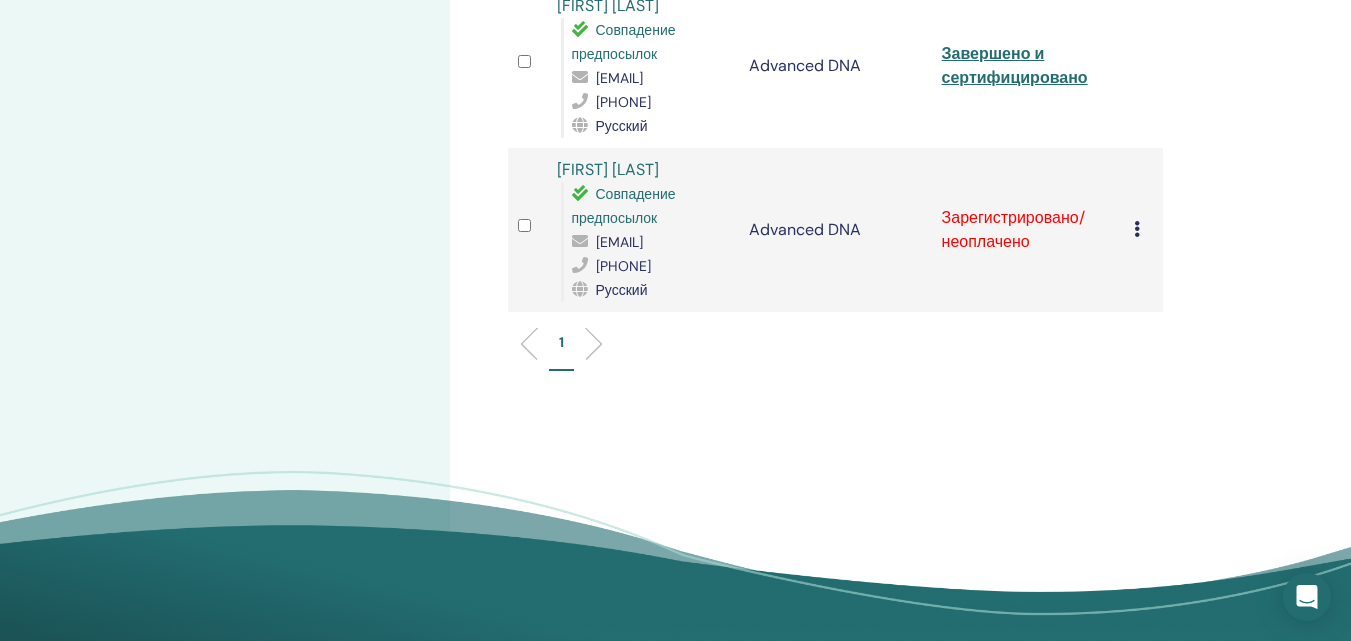 click at bounding box center (1137, 229) 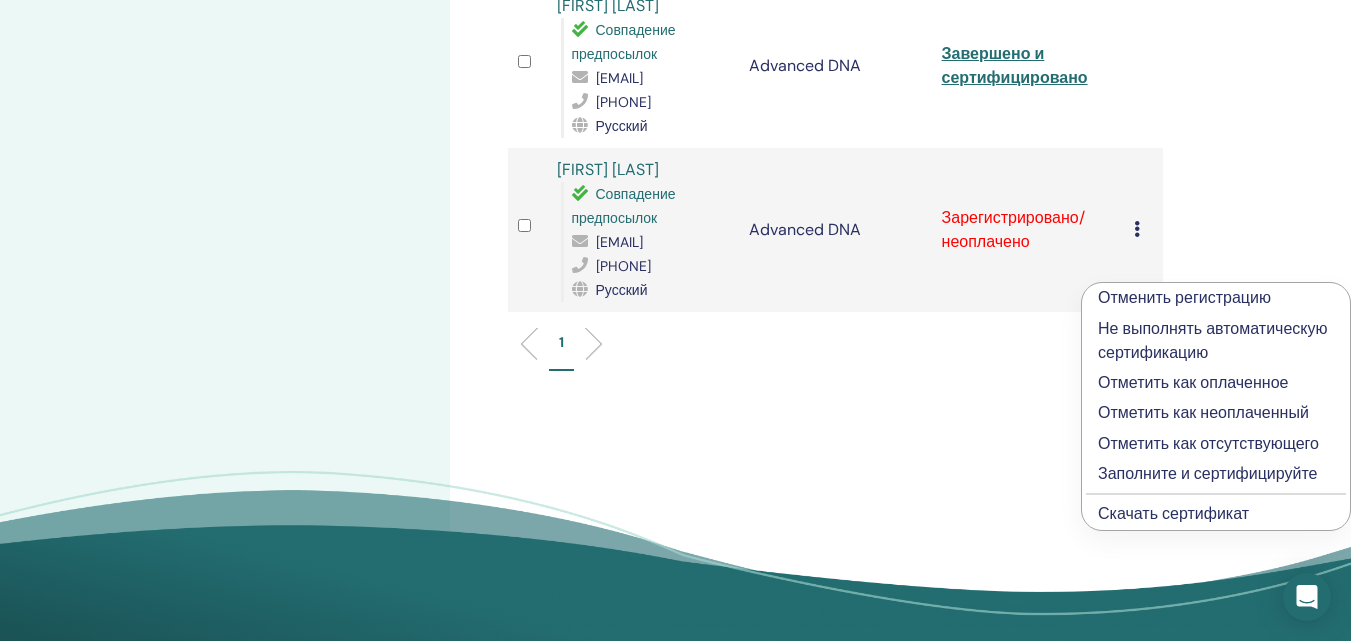 click on "Отметить как отсутствующего" at bounding box center [1216, 444] 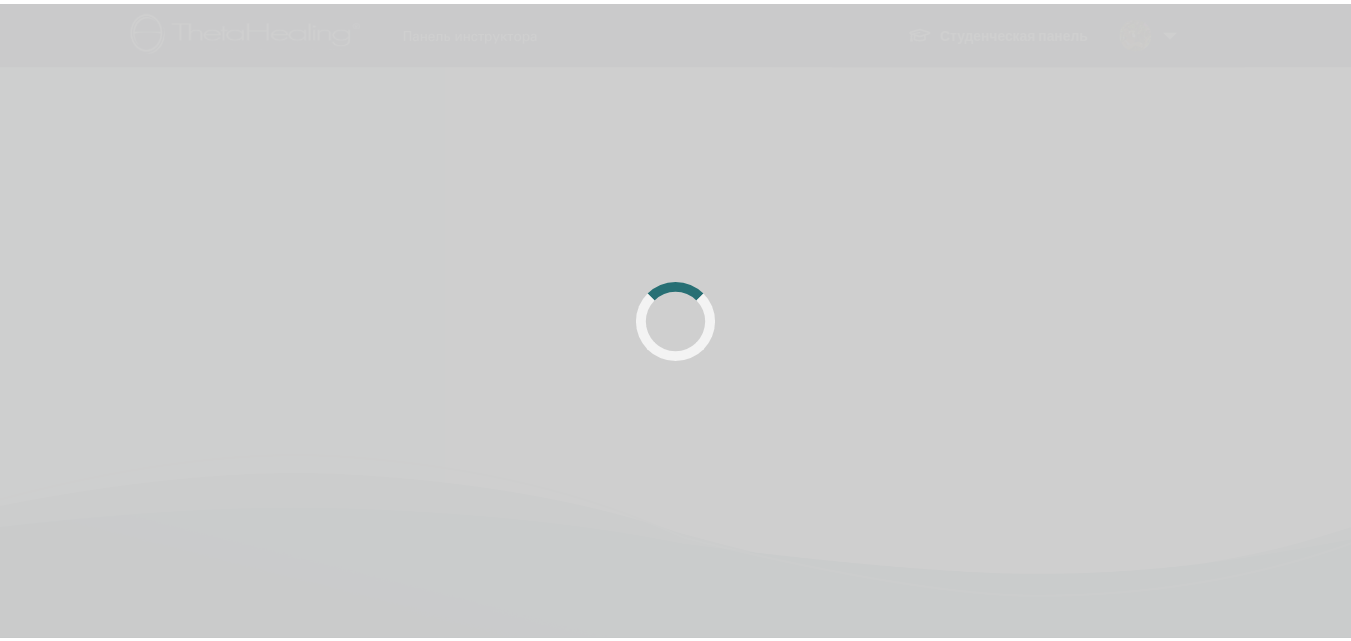 scroll, scrollTop: 671, scrollLeft: 0, axis: vertical 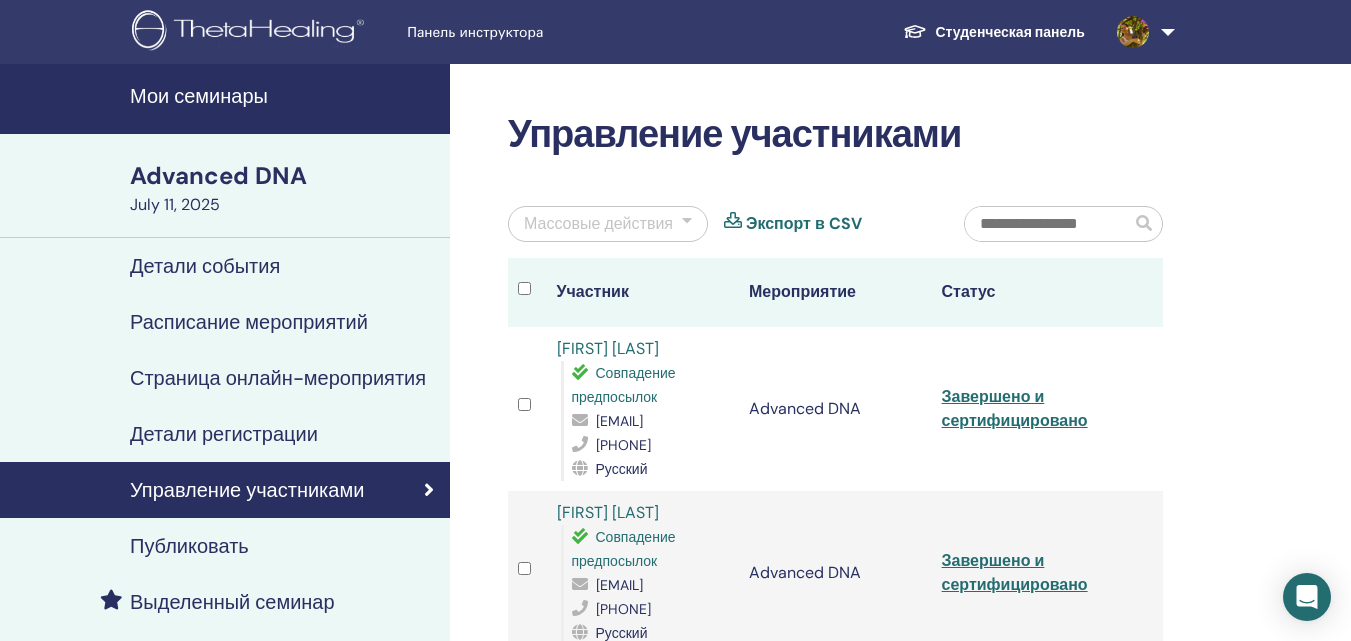 click on "Мои семинары" at bounding box center (284, 96) 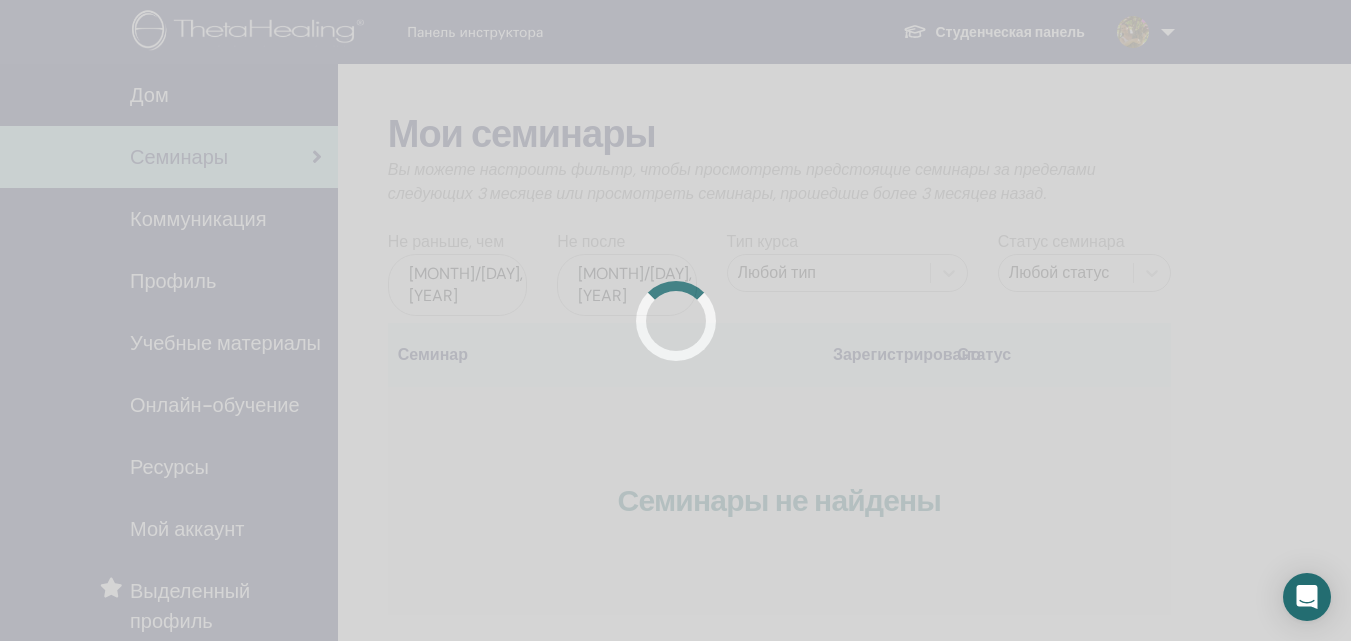 scroll, scrollTop: 0, scrollLeft: 0, axis: both 